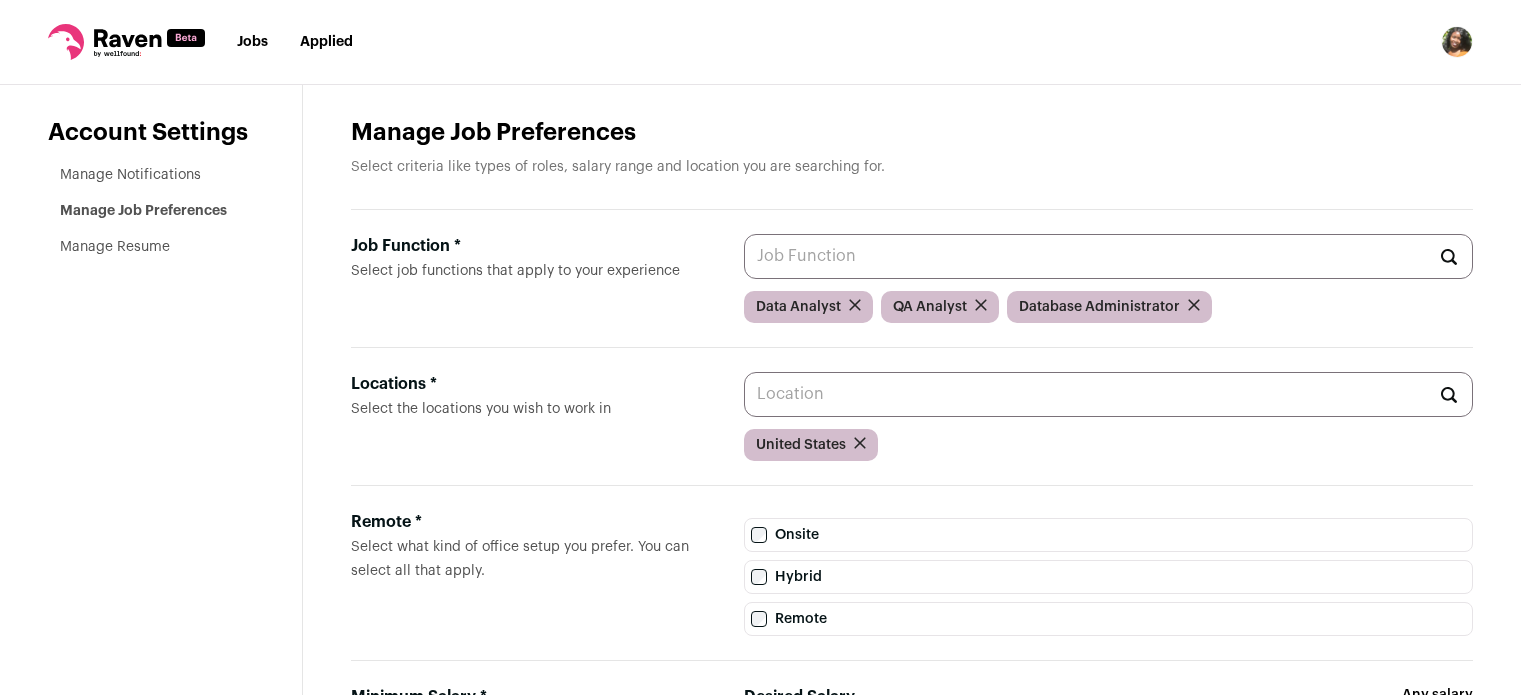 scroll, scrollTop: 332, scrollLeft: 0, axis: vertical 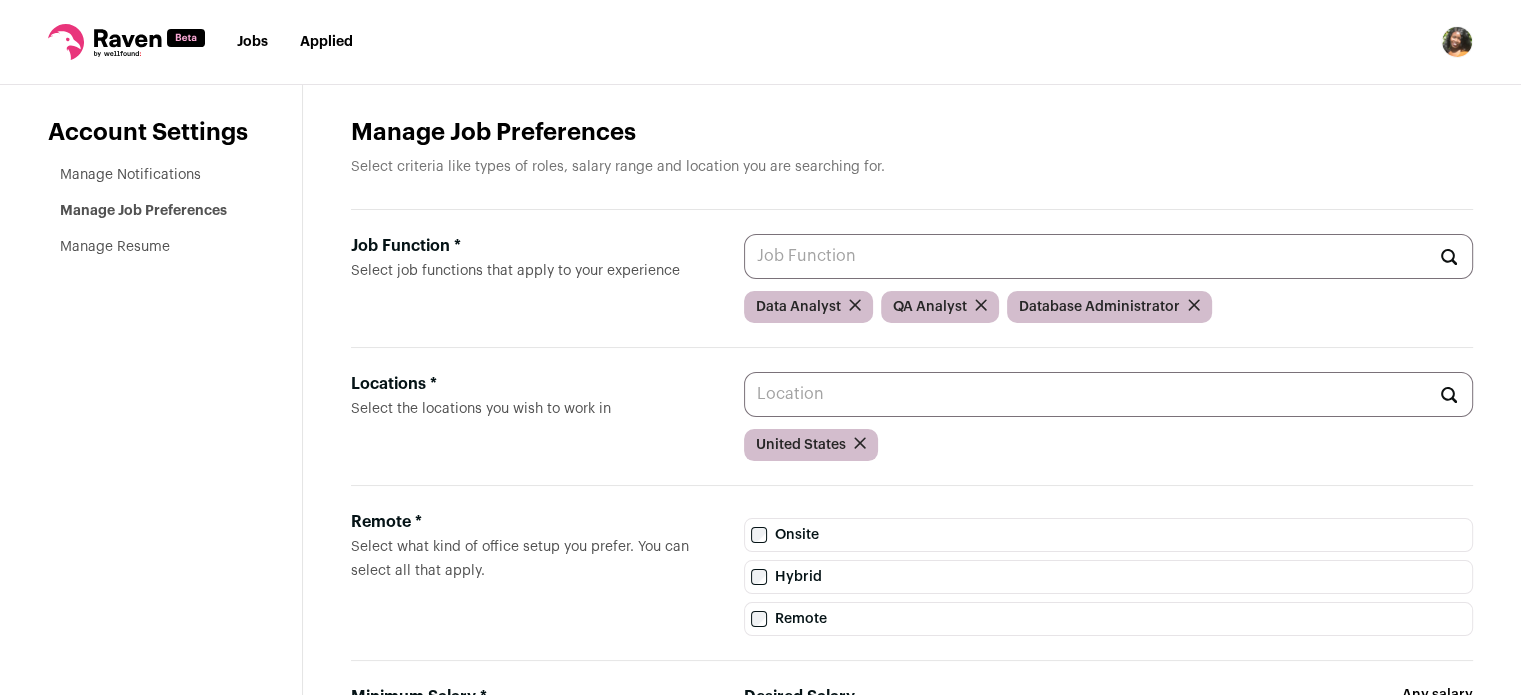 click on "Jobs" at bounding box center (252, 42) 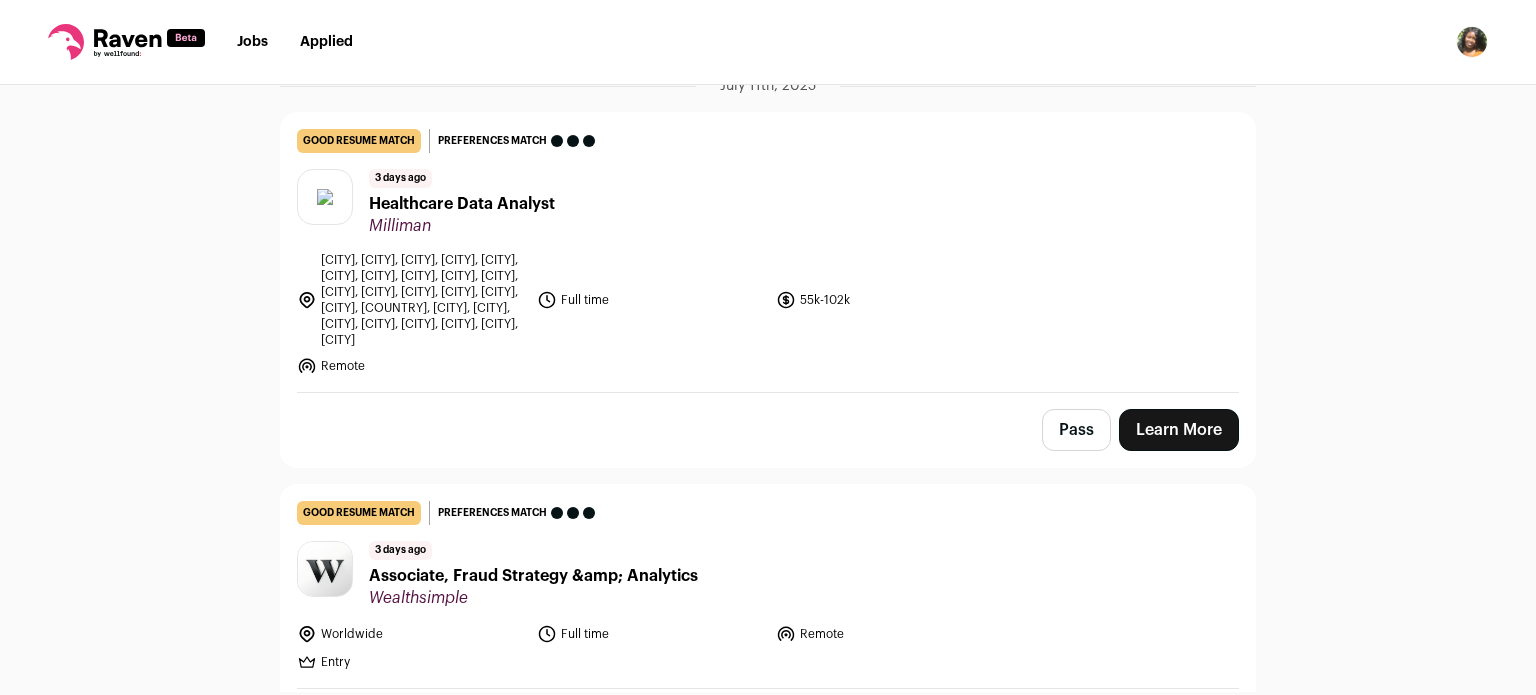 scroll, scrollTop: 535, scrollLeft: 0, axis: vertical 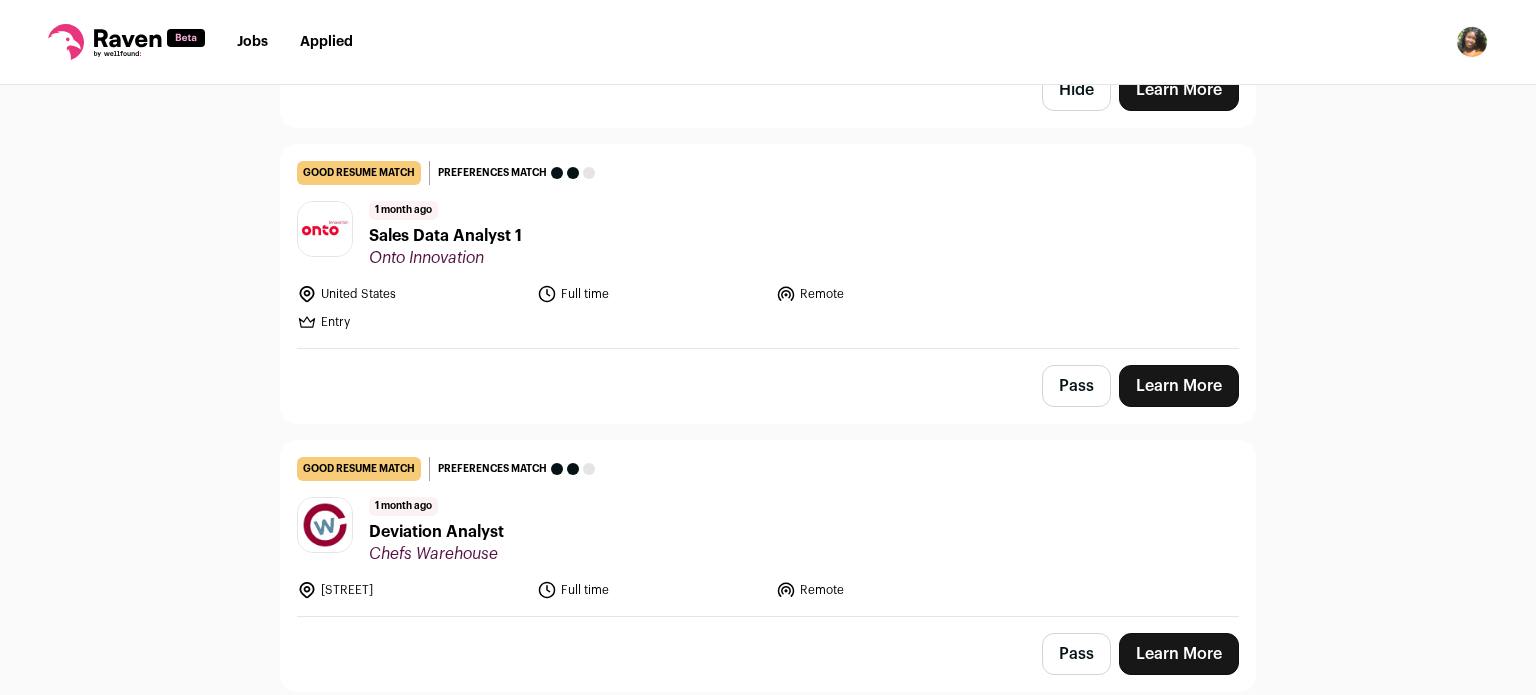 click at bounding box center (1472, 42) 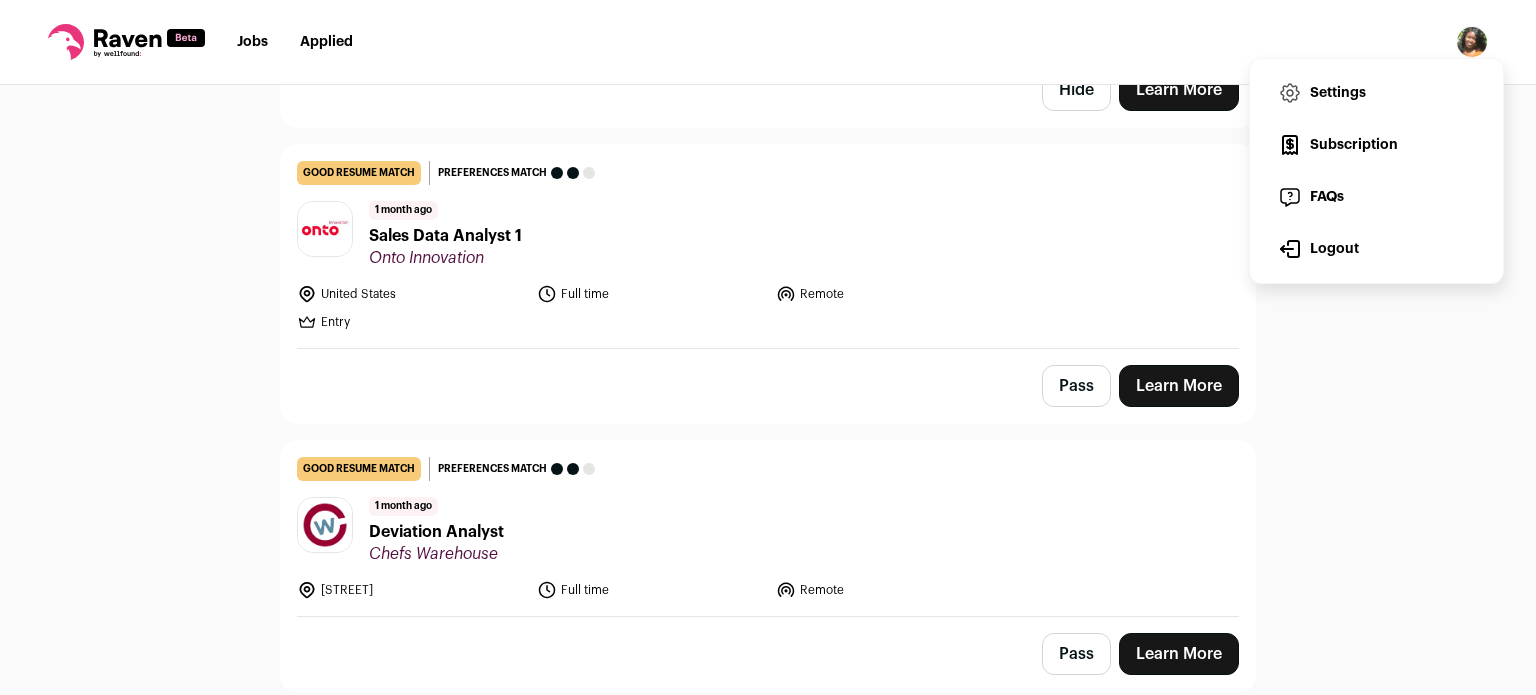 click on "Settings" at bounding box center [1376, 93] 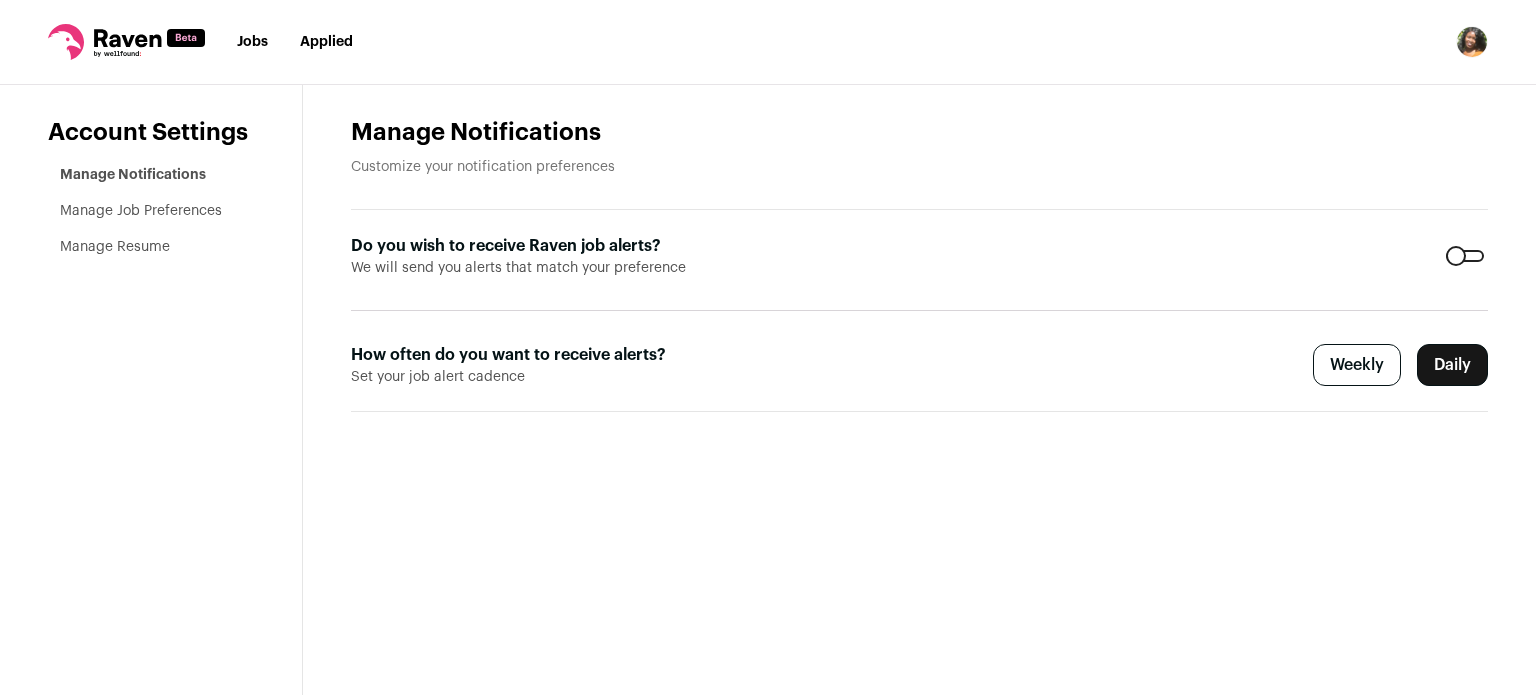 click on "Manage Job Preferences" at bounding box center [157, 211] 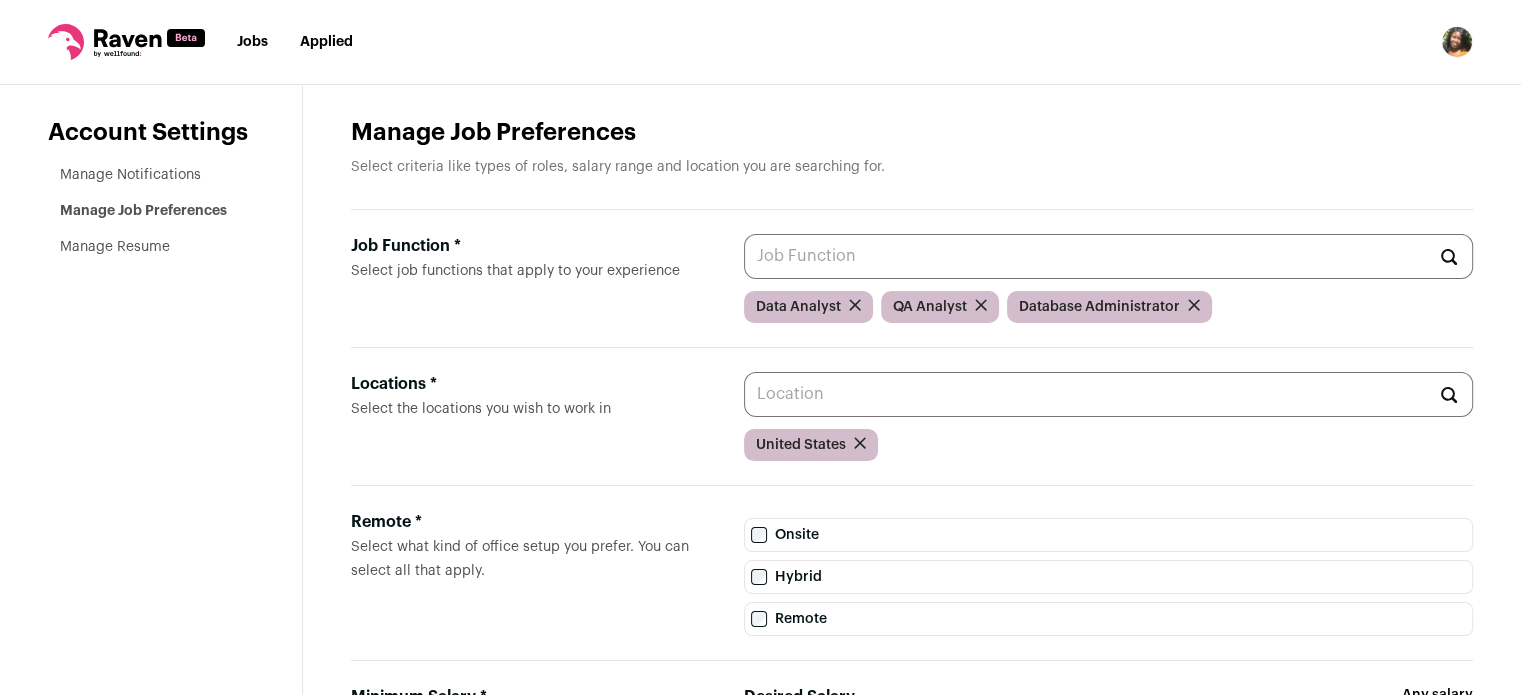 click on "Job Function *
Select job functions that apply to your experience" at bounding box center [1108, 256] 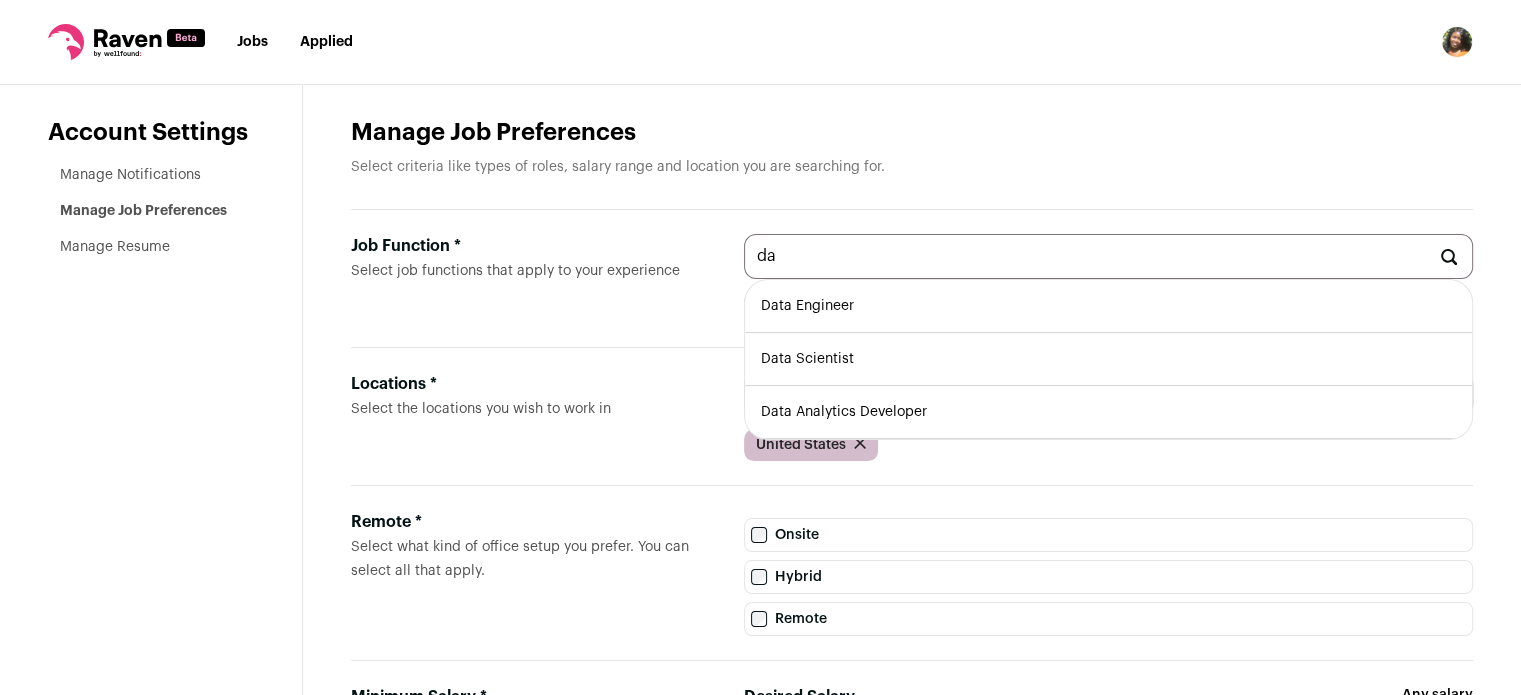 type on "d" 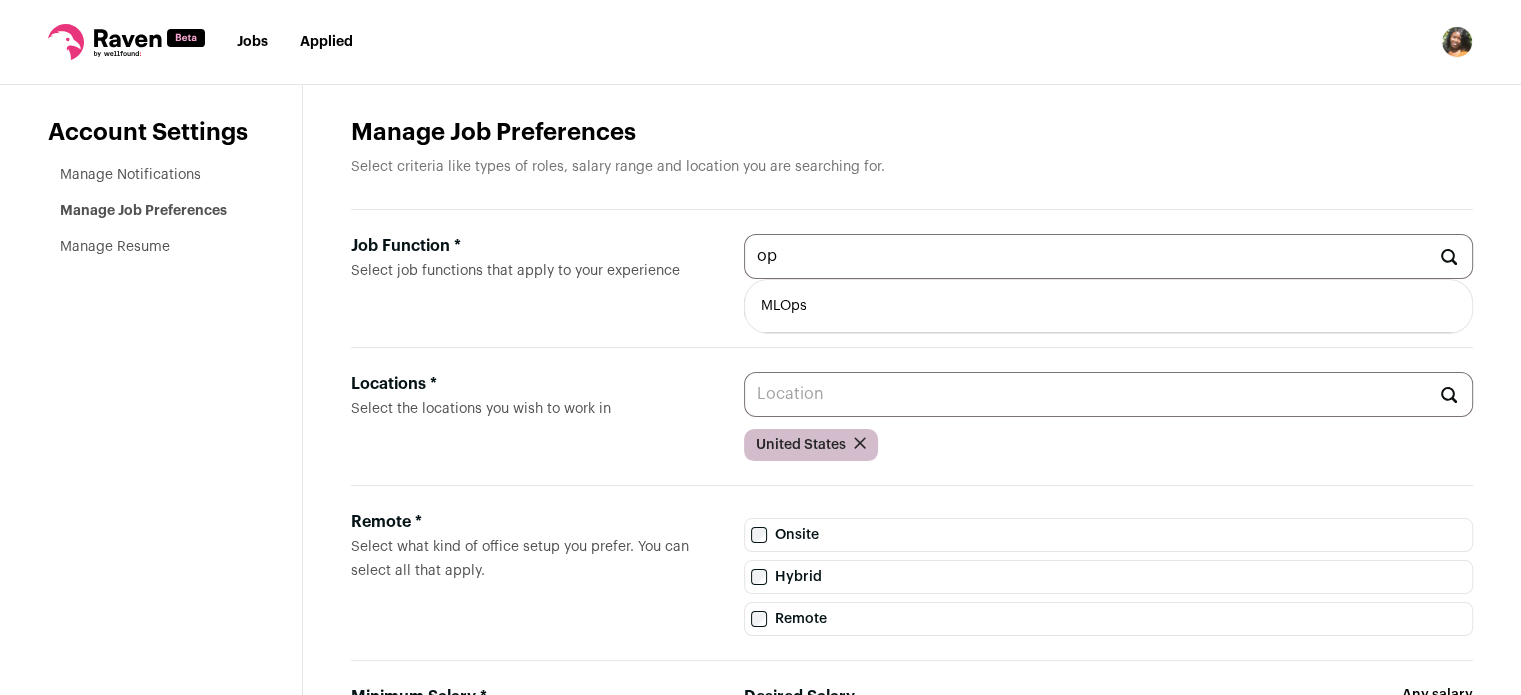 type on "o" 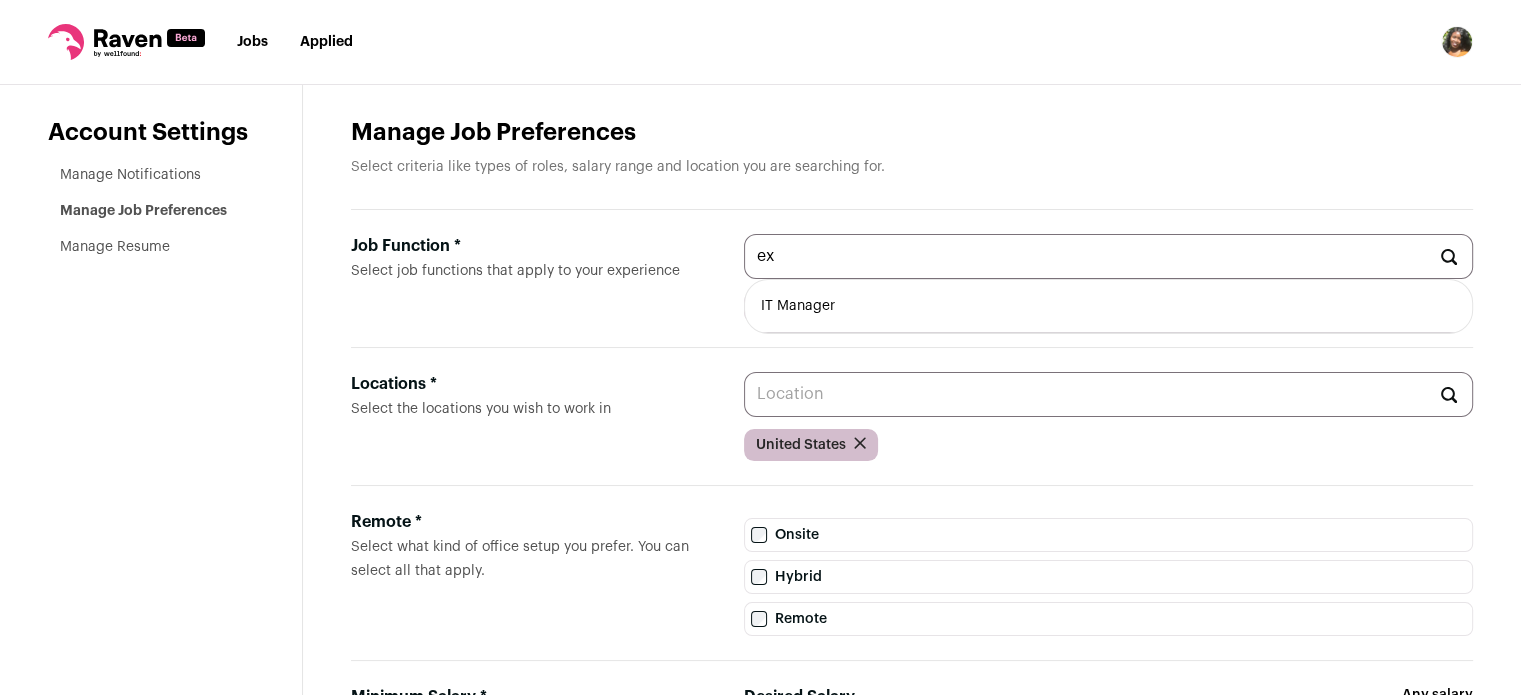 type on "e" 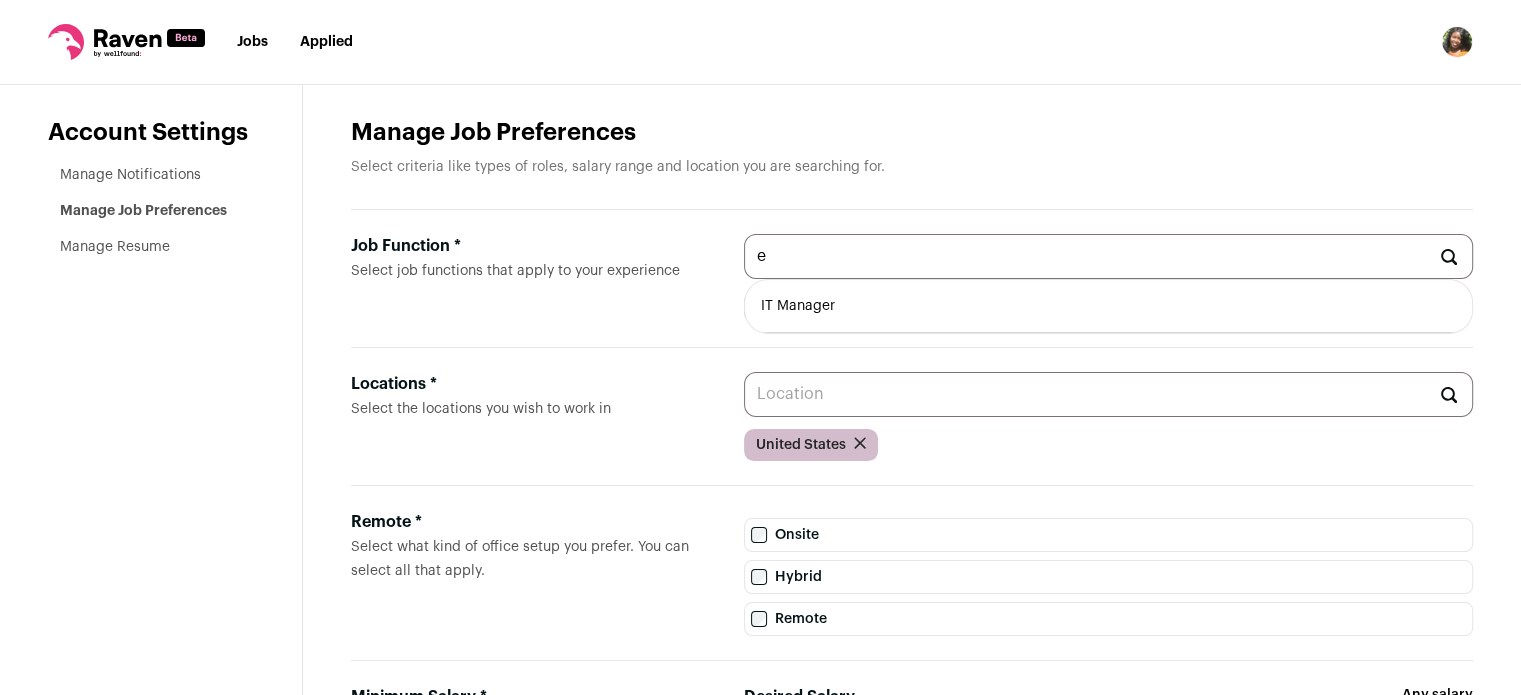 type 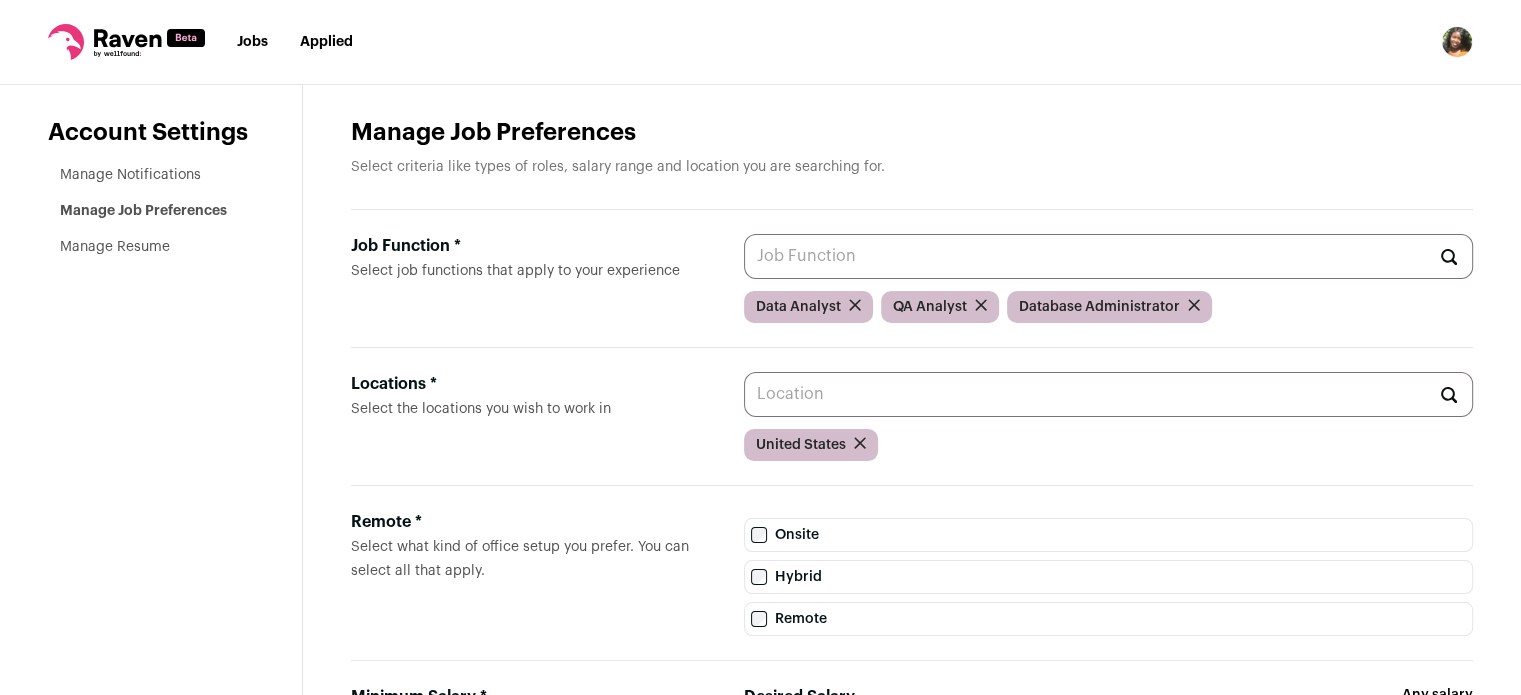click on "Locations *
Select the locations you wish to work in
United States" at bounding box center [912, 417] 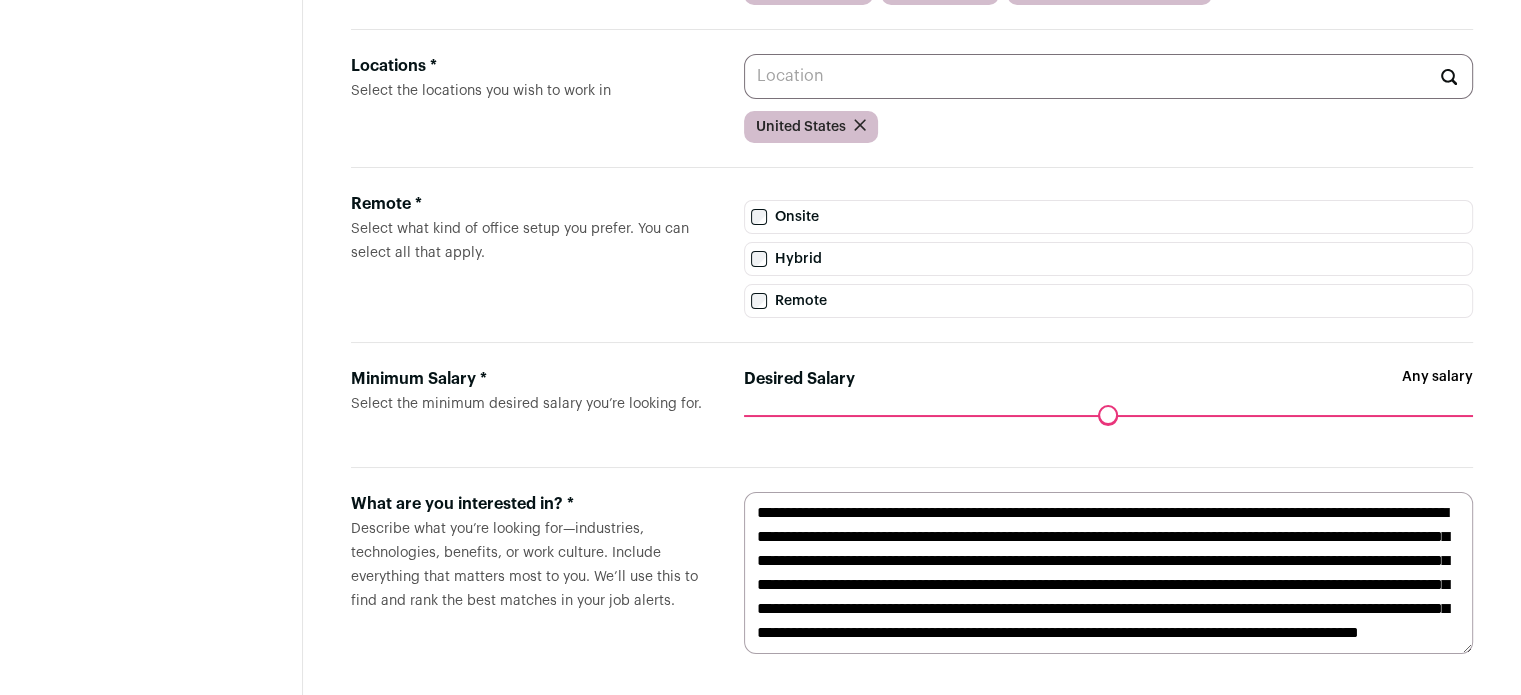 scroll, scrollTop: 332, scrollLeft: 0, axis: vertical 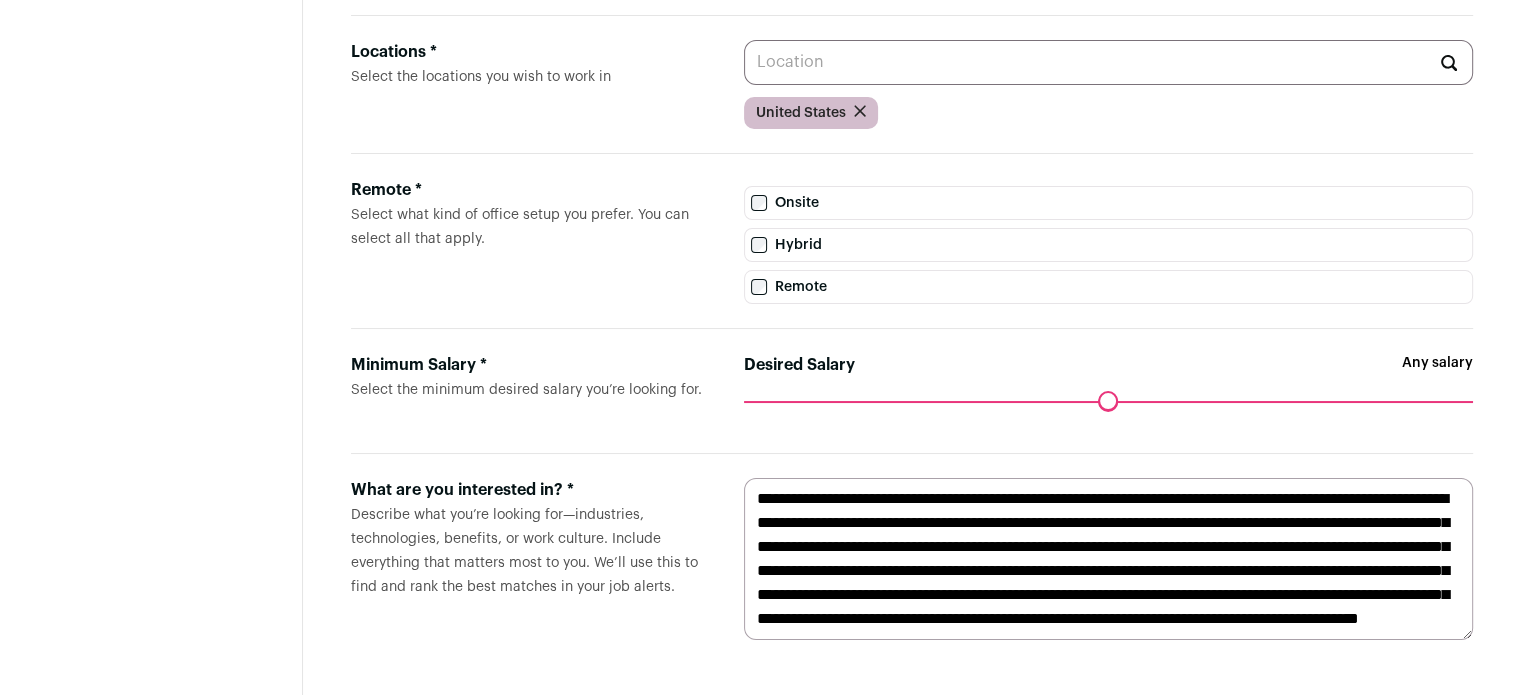click on "**********" at bounding box center [1108, 559] 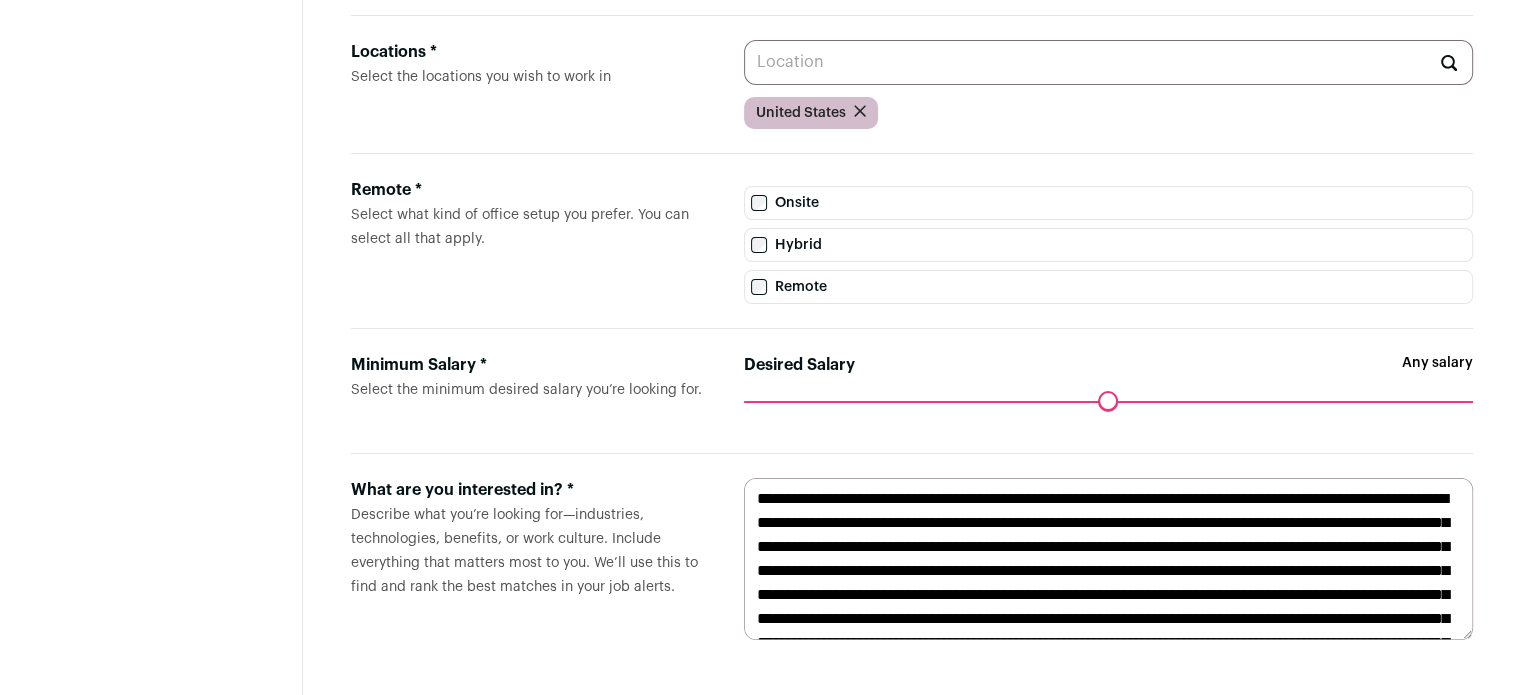 scroll, scrollTop: 86, scrollLeft: 0, axis: vertical 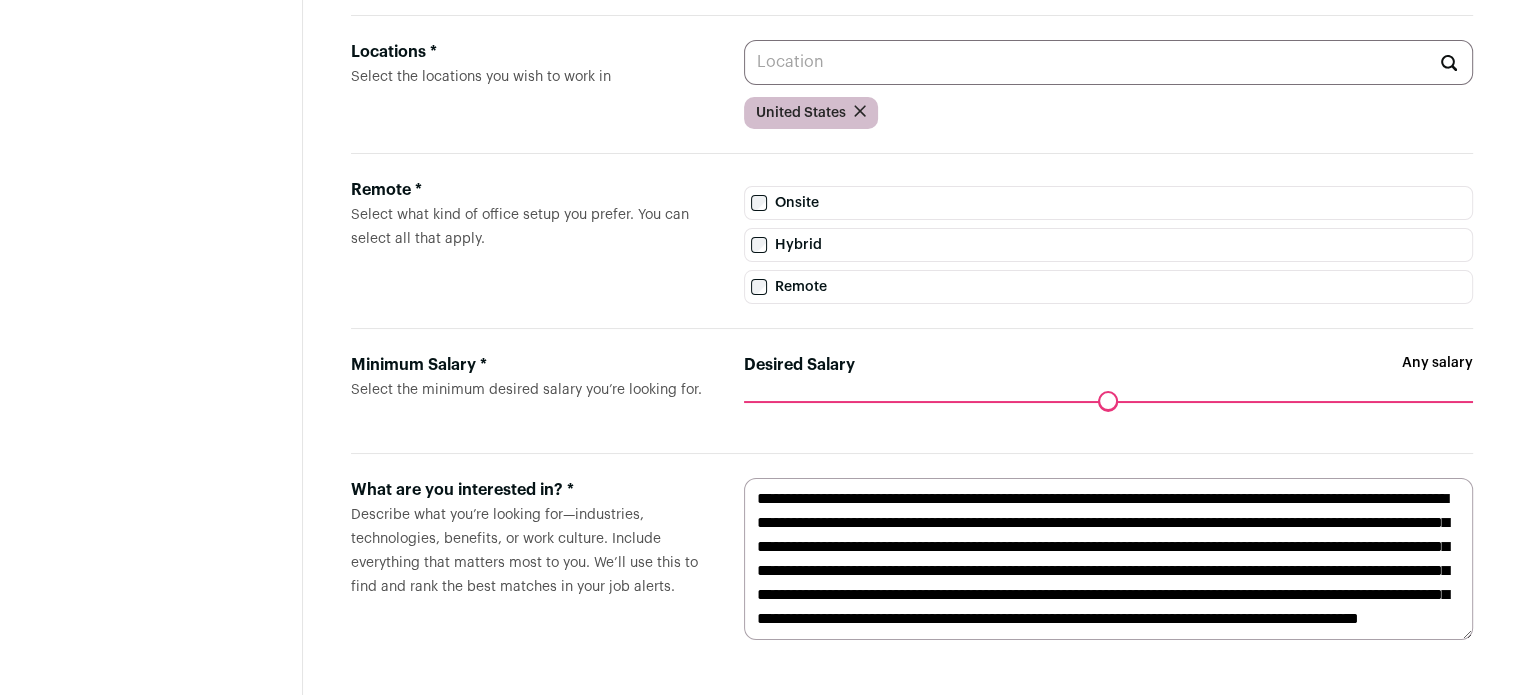 click on "**********" at bounding box center [1108, 559] 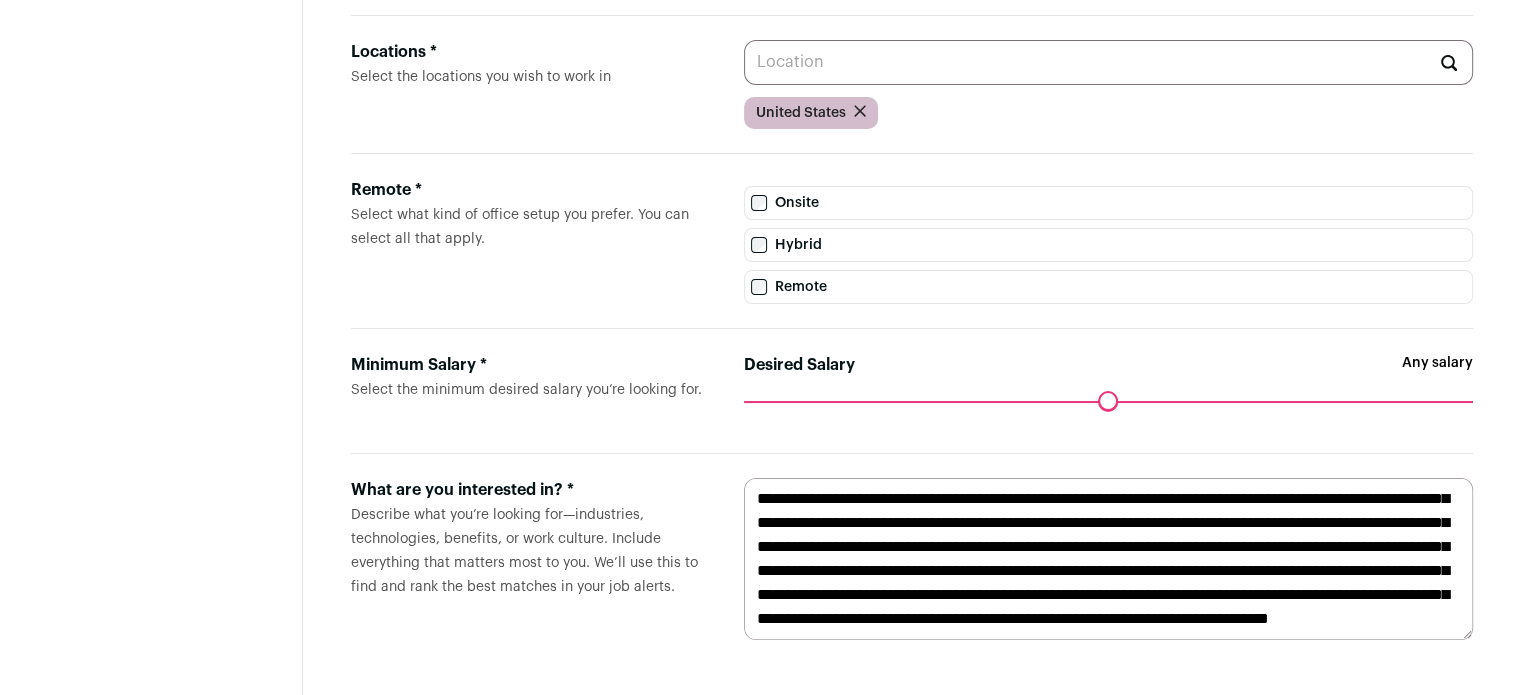 scroll, scrollTop: 86, scrollLeft: 0, axis: vertical 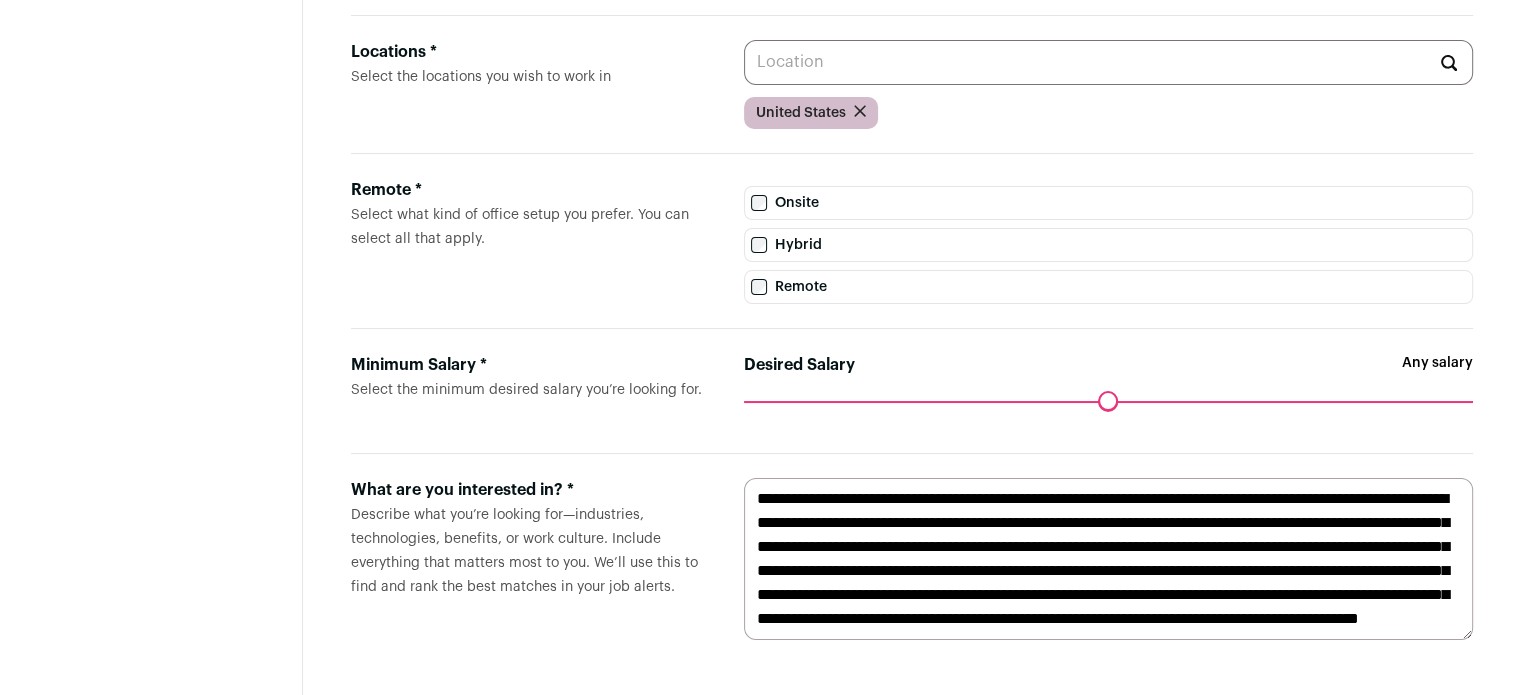 click on "**********" at bounding box center (1108, 559) 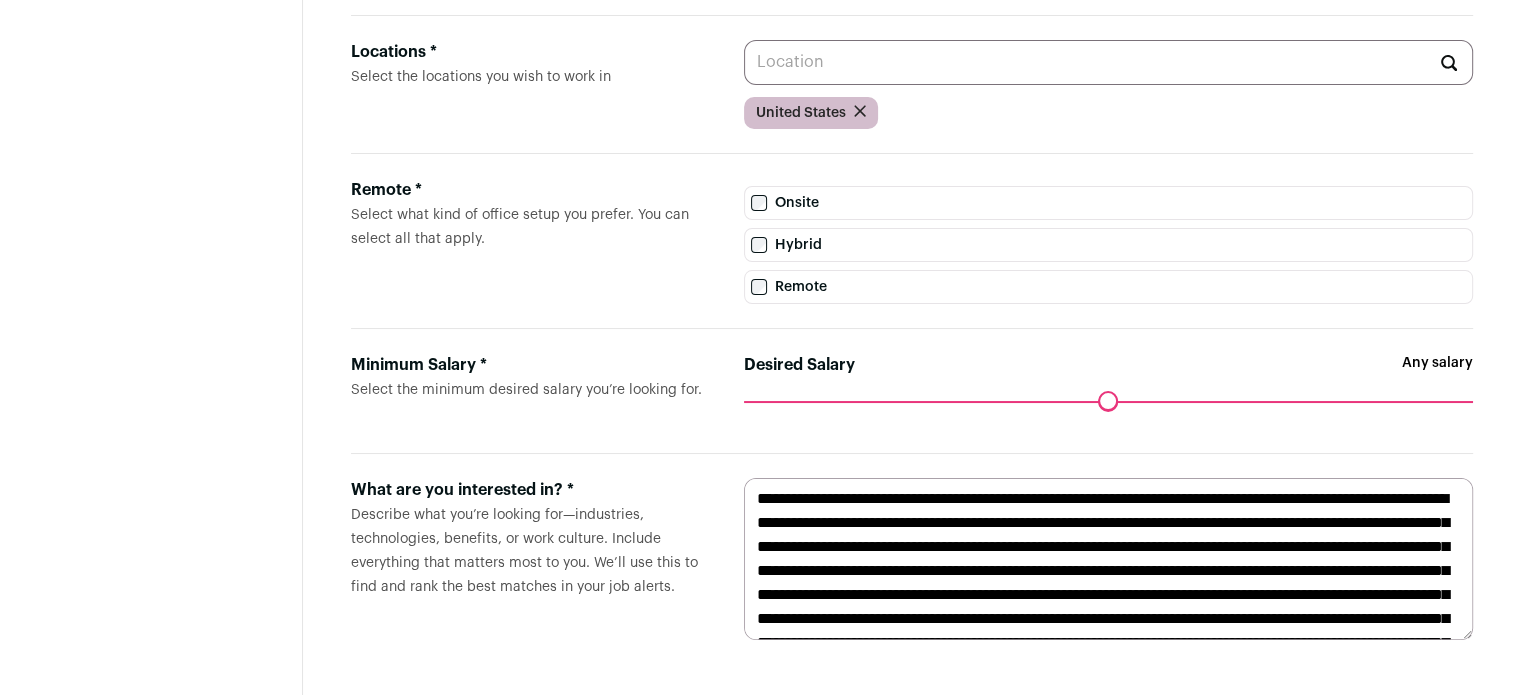 scroll, scrollTop: 86, scrollLeft: 0, axis: vertical 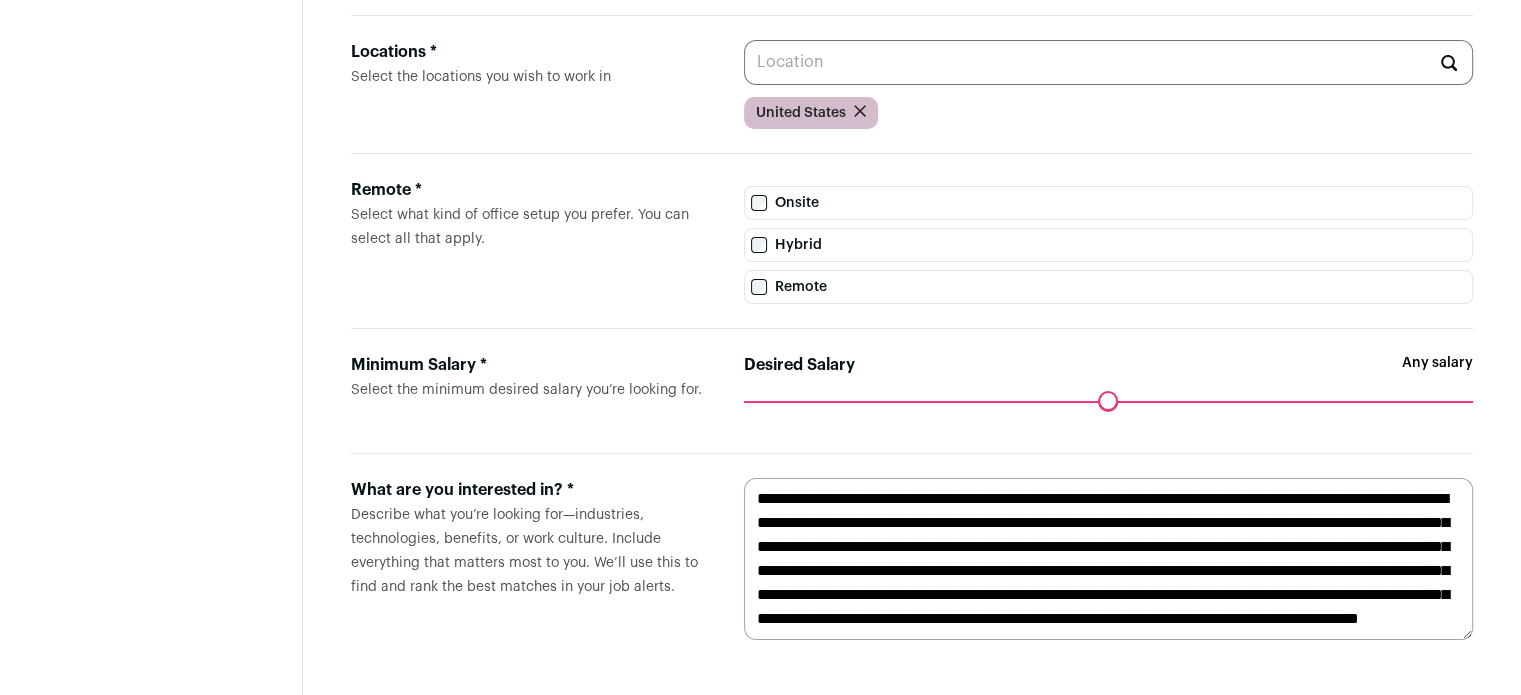 click on "**********" at bounding box center (1108, 559) 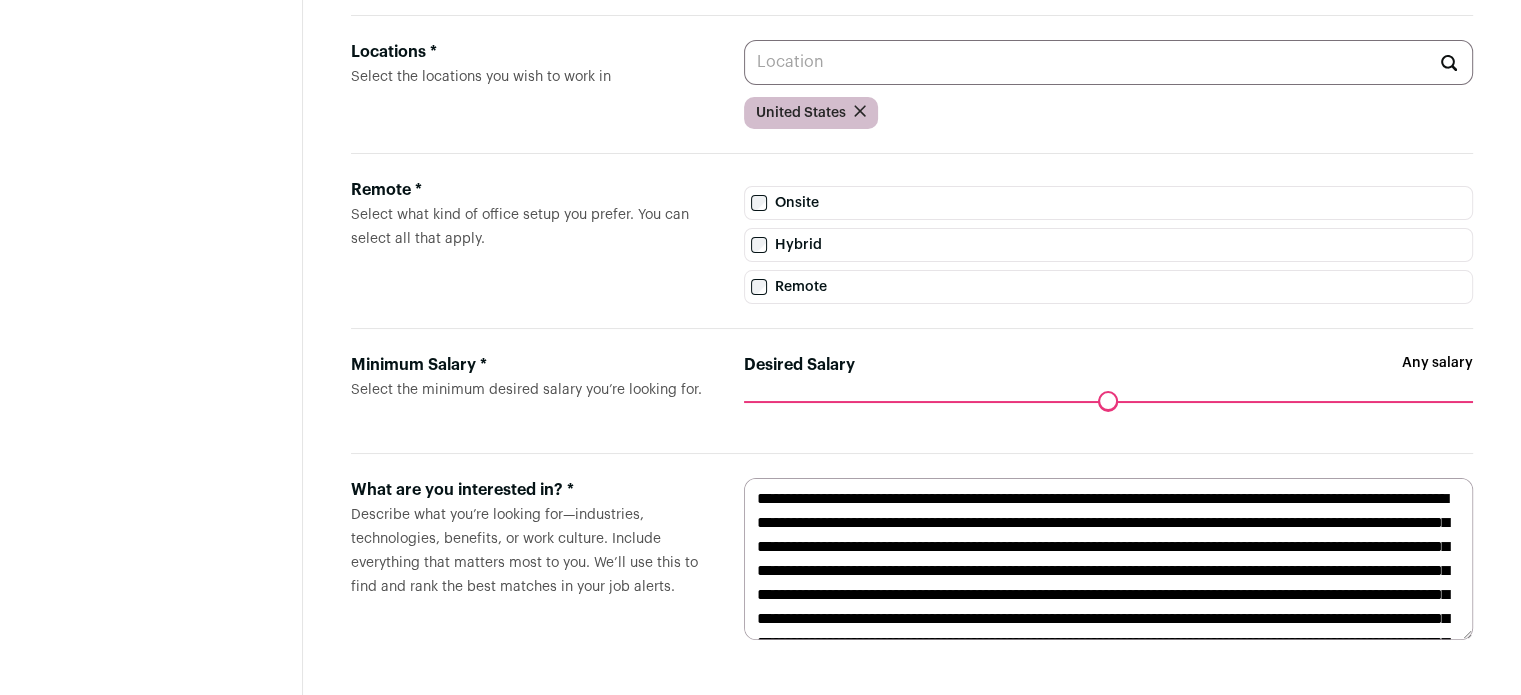 scroll, scrollTop: 86, scrollLeft: 0, axis: vertical 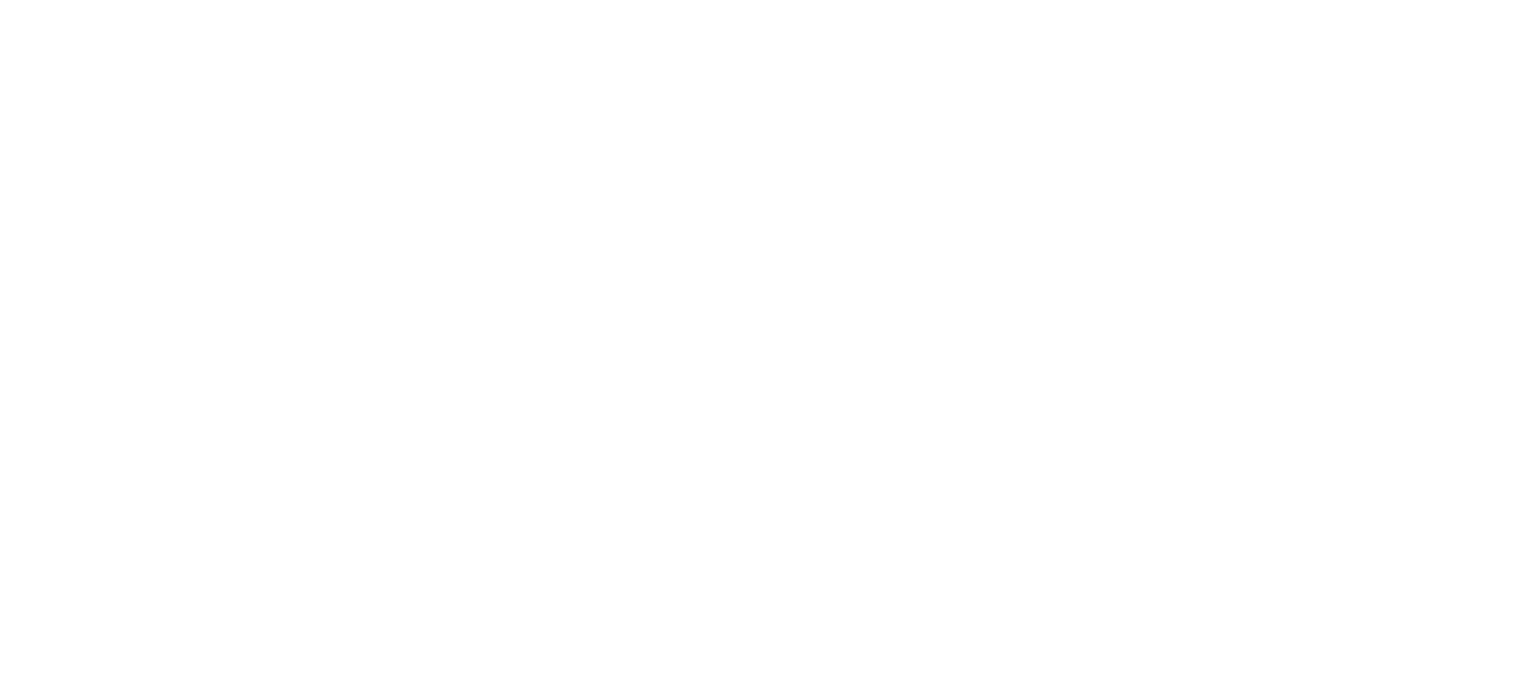 type on "**********" 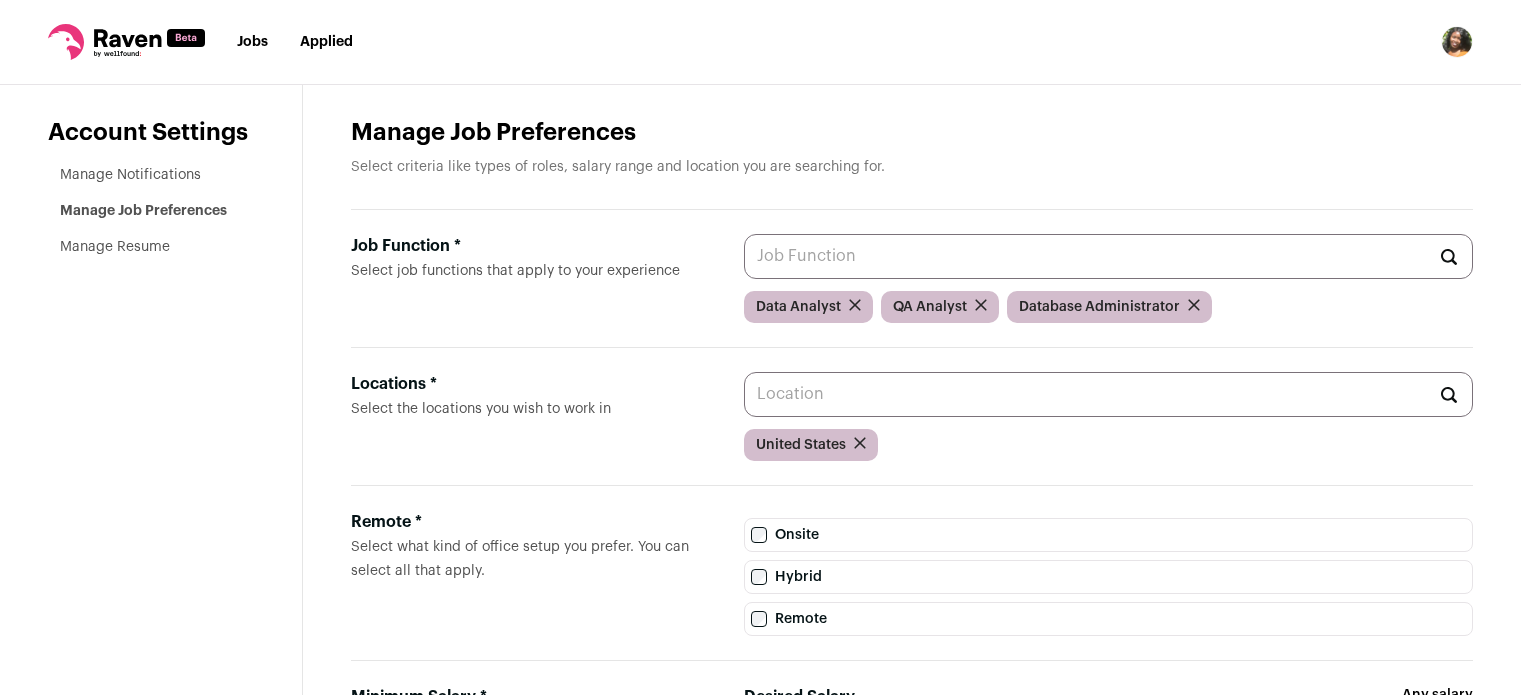scroll, scrollTop: 0, scrollLeft: 0, axis: both 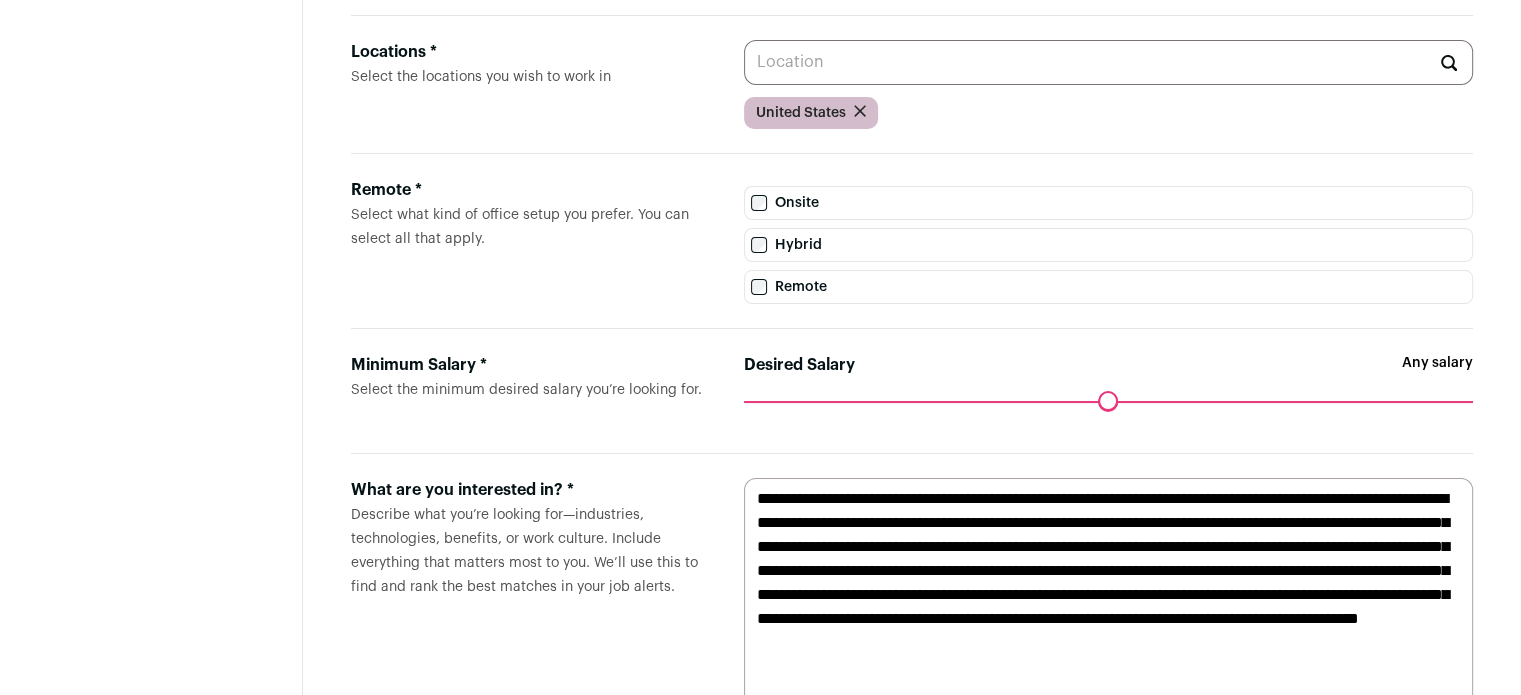 drag, startPoint x: 1468, startPoint y: 632, endPoint x: 1489, endPoint y: 742, distance: 111.9866 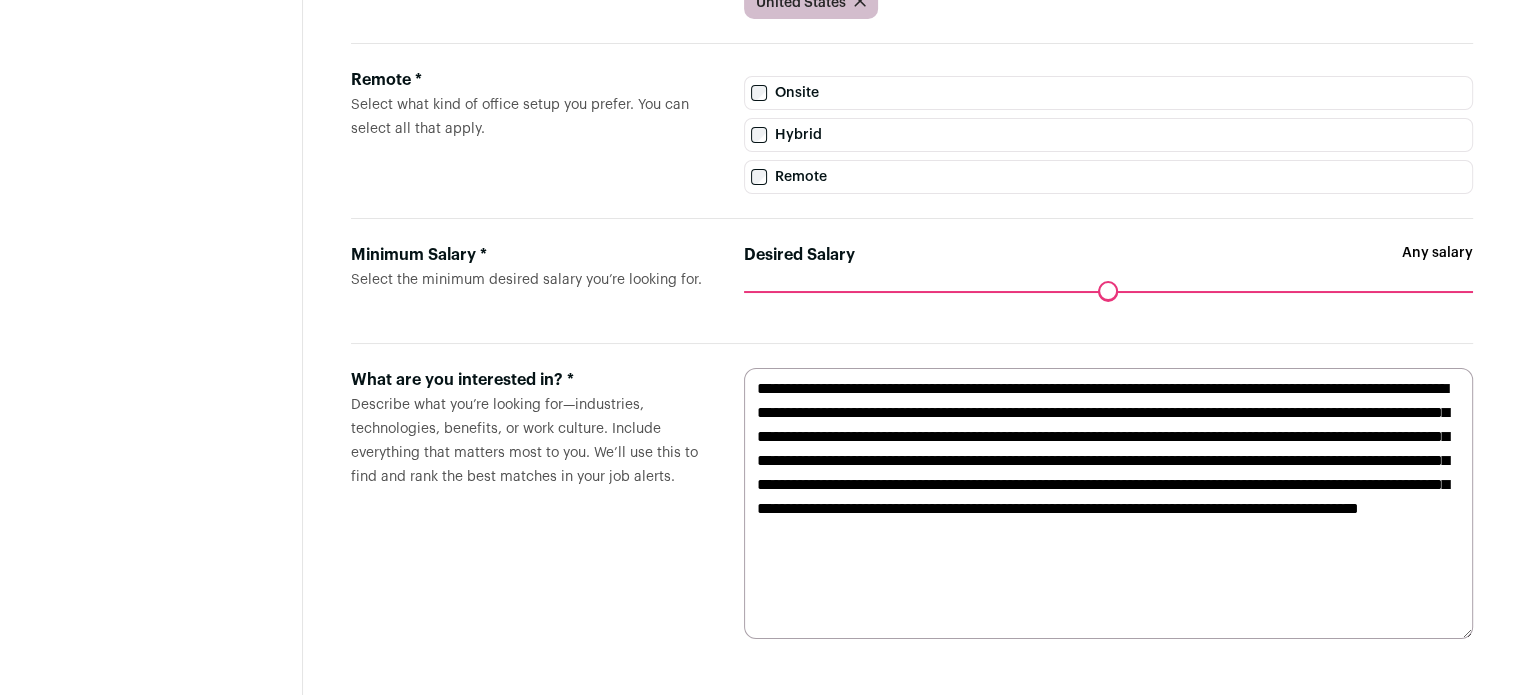 drag, startPoint x: 1092, startPoint y: 581, endPoint x: 715, endPoint y: 366, distance: 433.99768 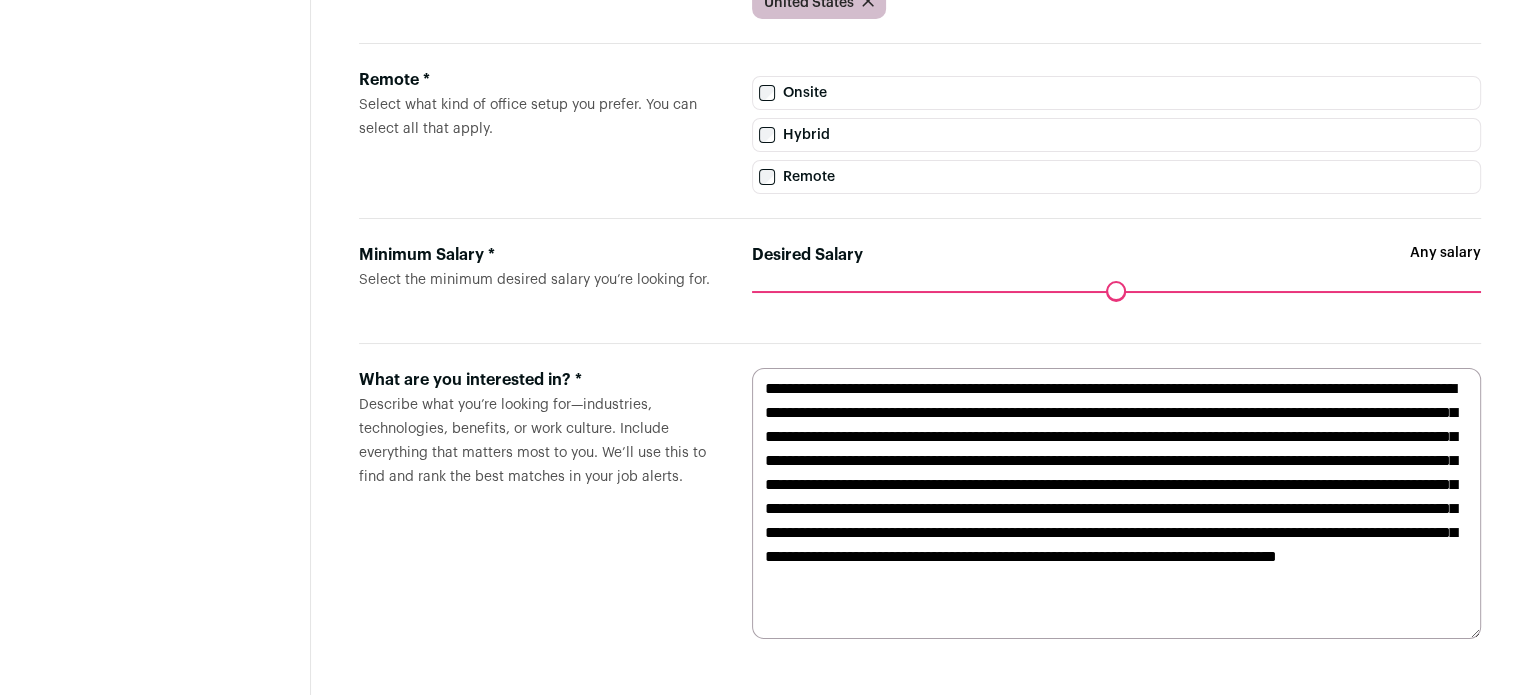 scroll, scrollTop: 0, scrollLeft: 0, axis: both 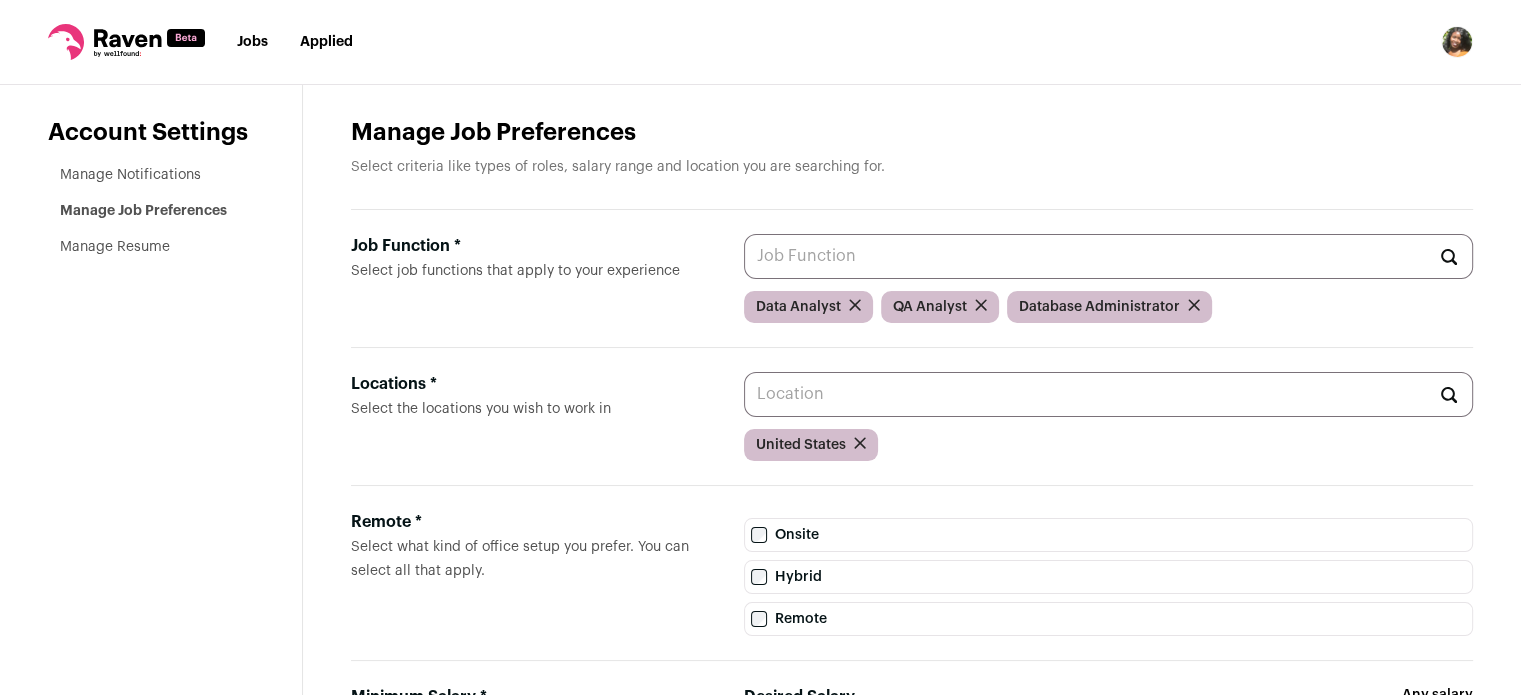 type on "**********" 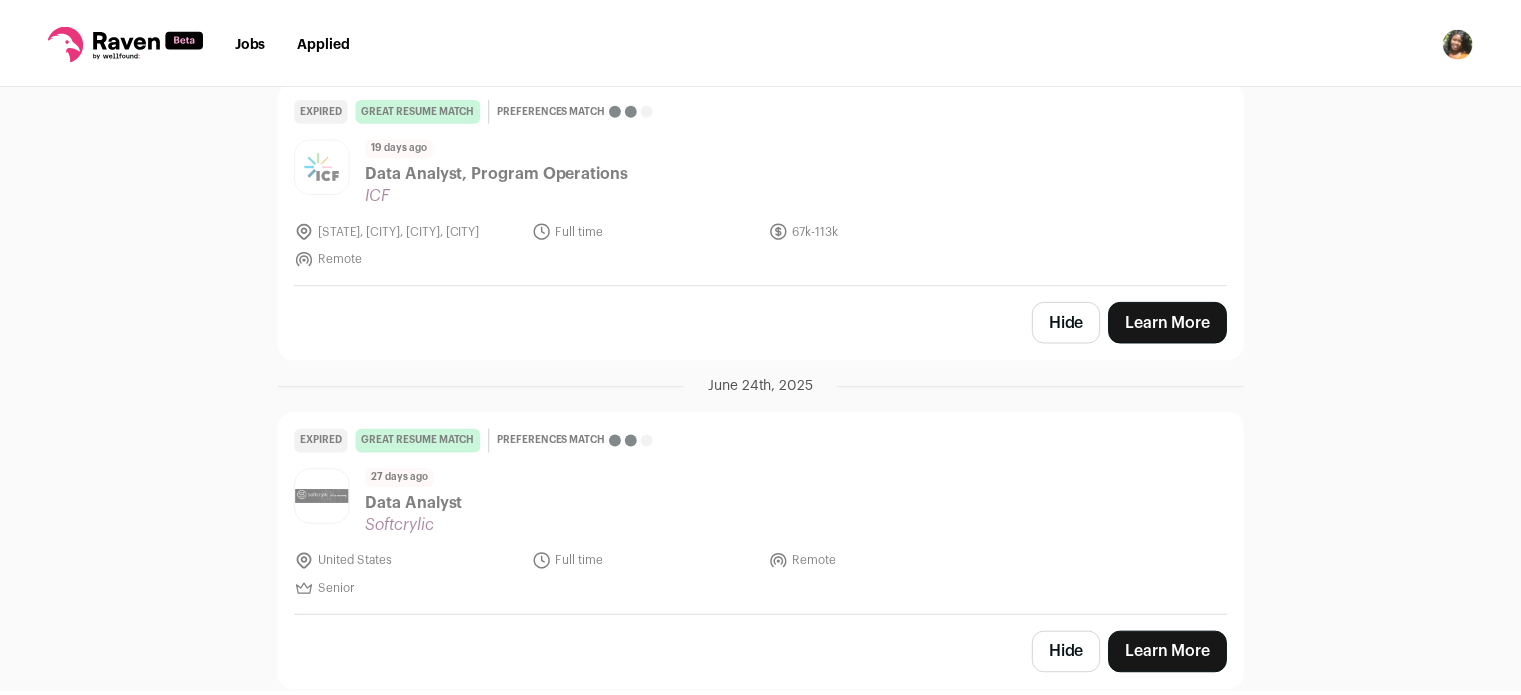 scroll, scrollTop: 0, scrollLeft: 0, axis: both 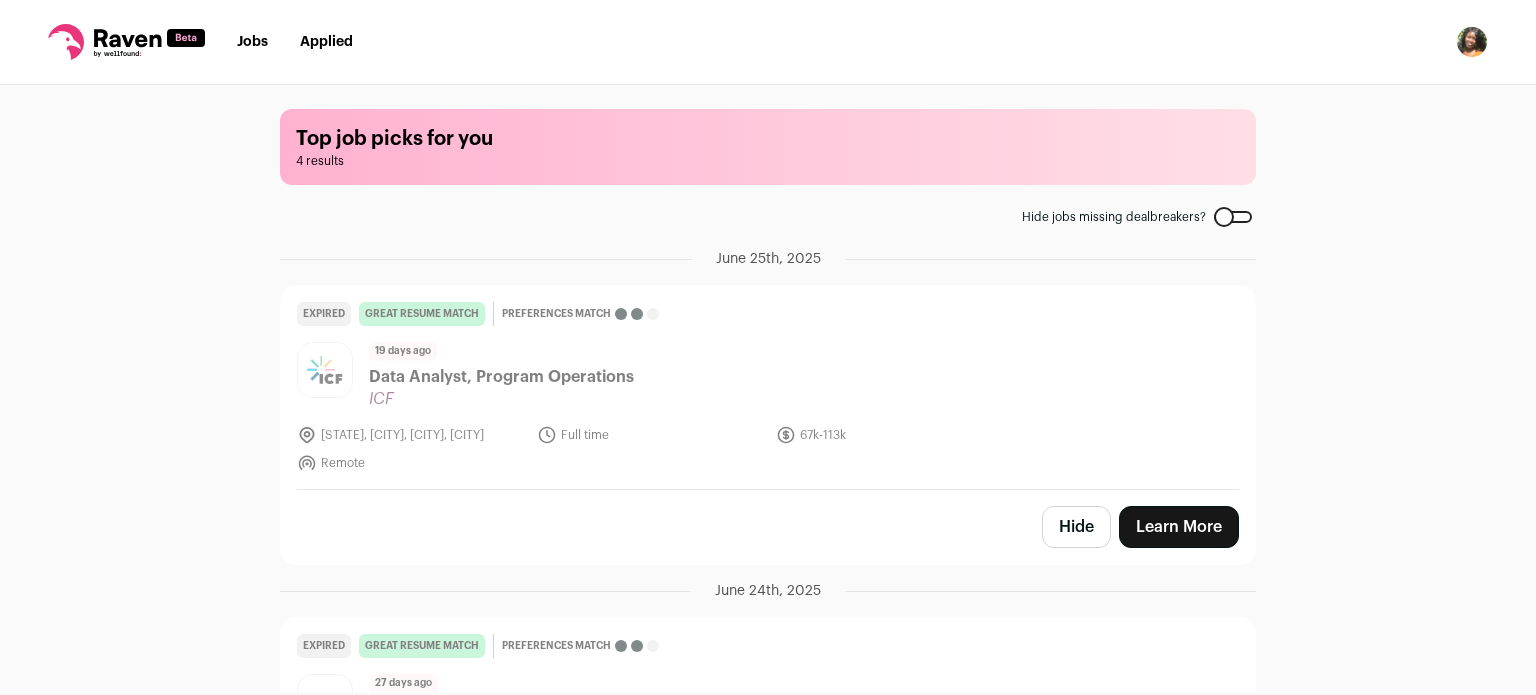 click on "Jobs
Applied
Settings
Notifications
Preferences
Resume
Subscription
FAQs
Logout" at bounding box center (768, 42) 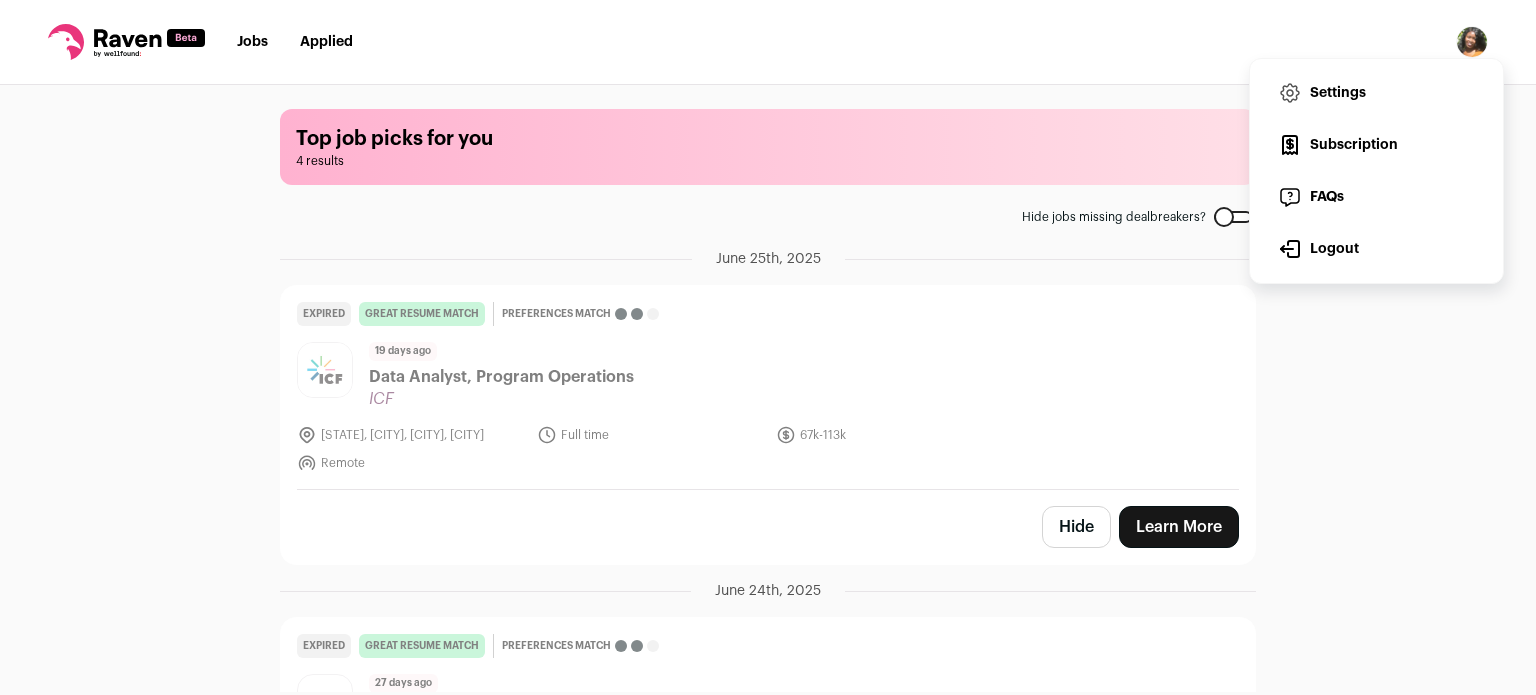 click on "Settings" at bounding box center [1376, 93] 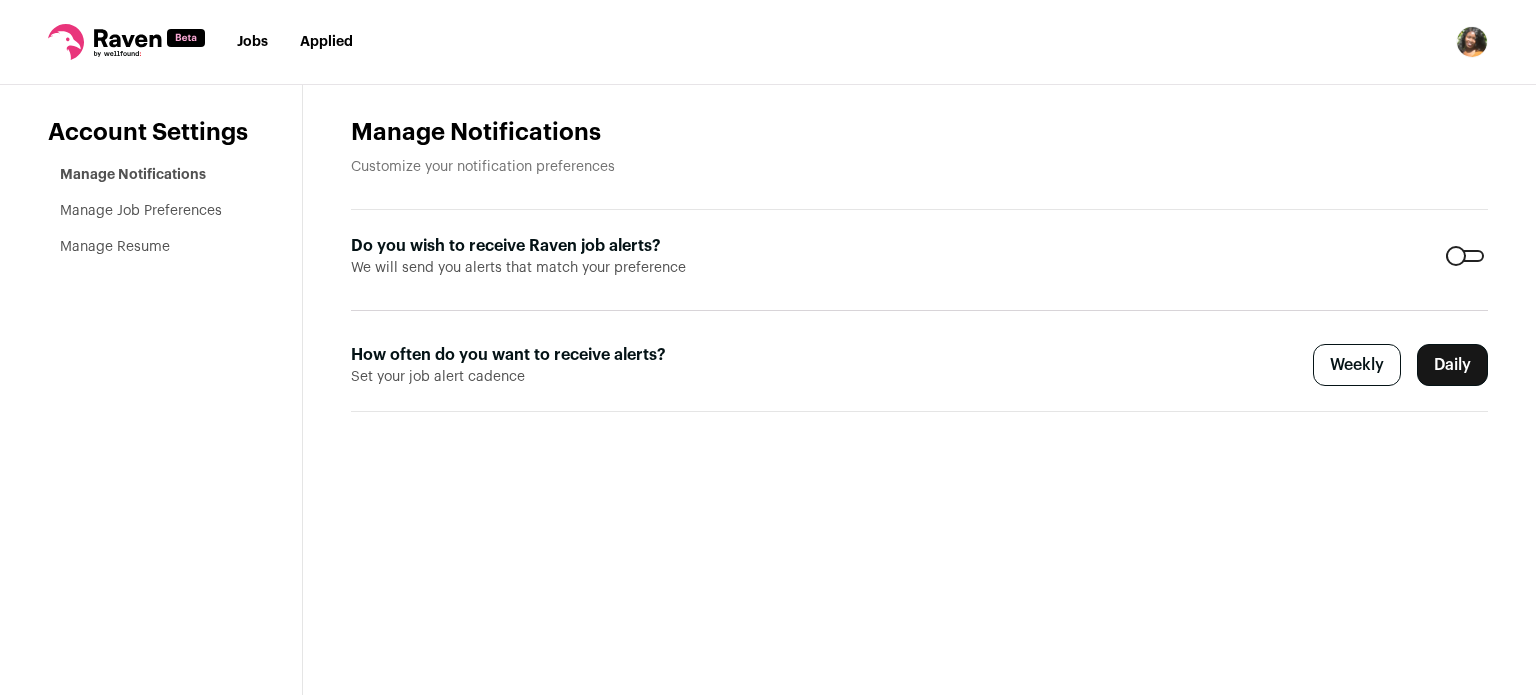 click on "Manage Job Preferences" at bounding box center (141, 211) 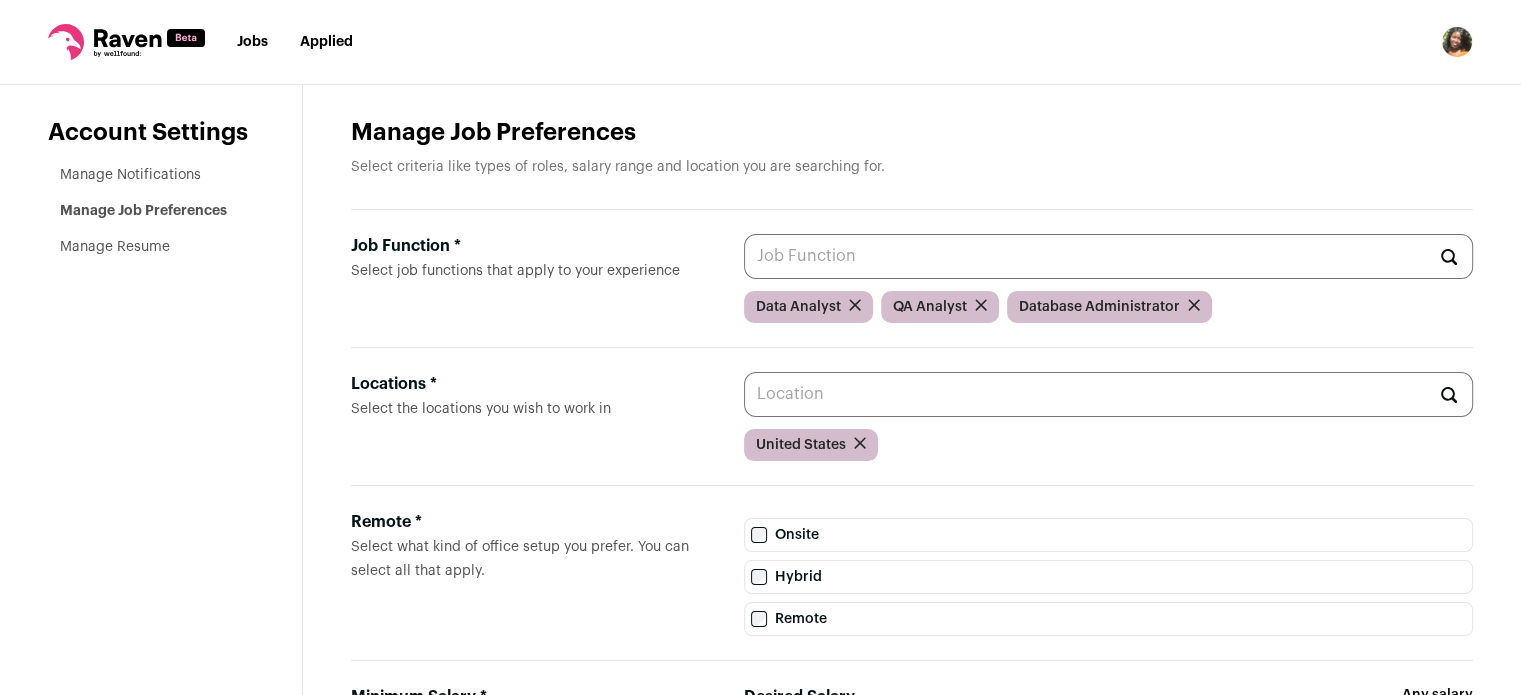 scroll, scrollTop: 332, scrollLeft: 0, axis: vertical 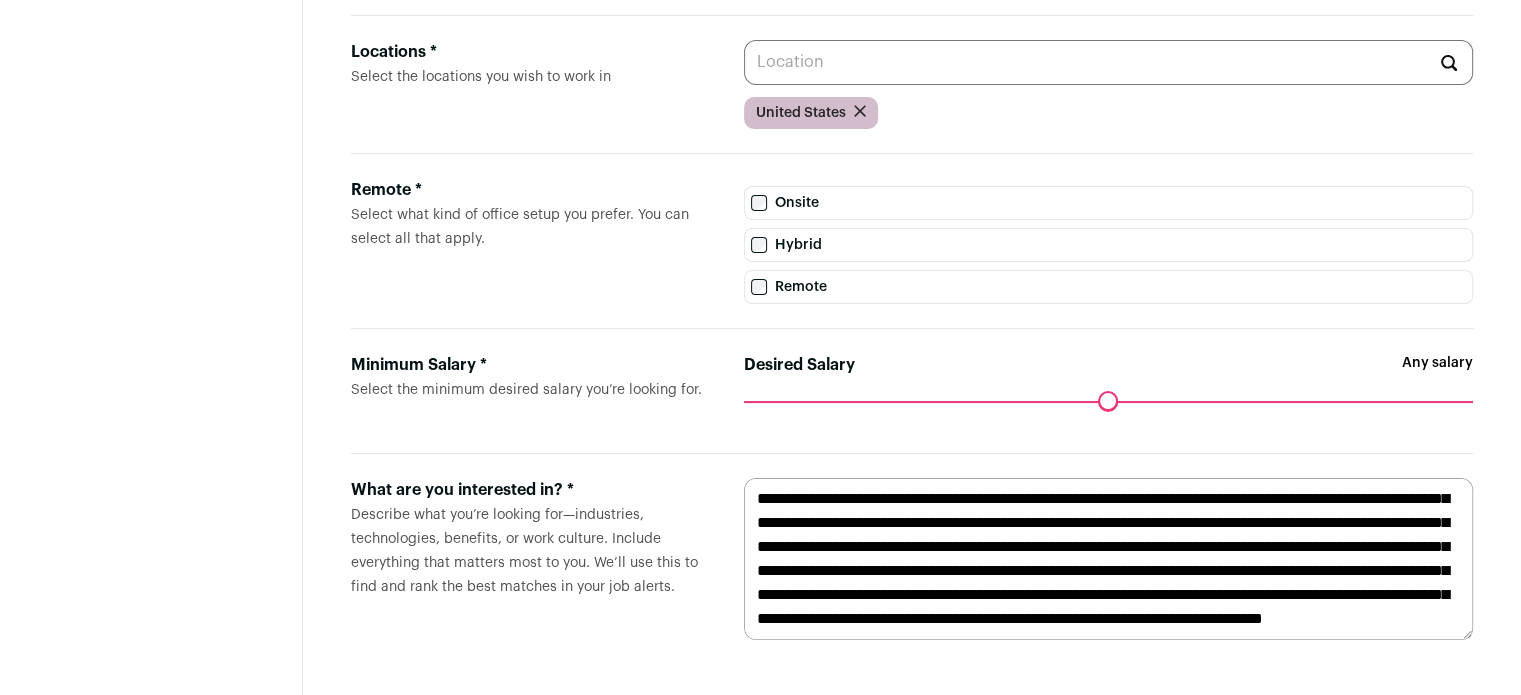 click on "**********" at bounding box center (1108, 559) 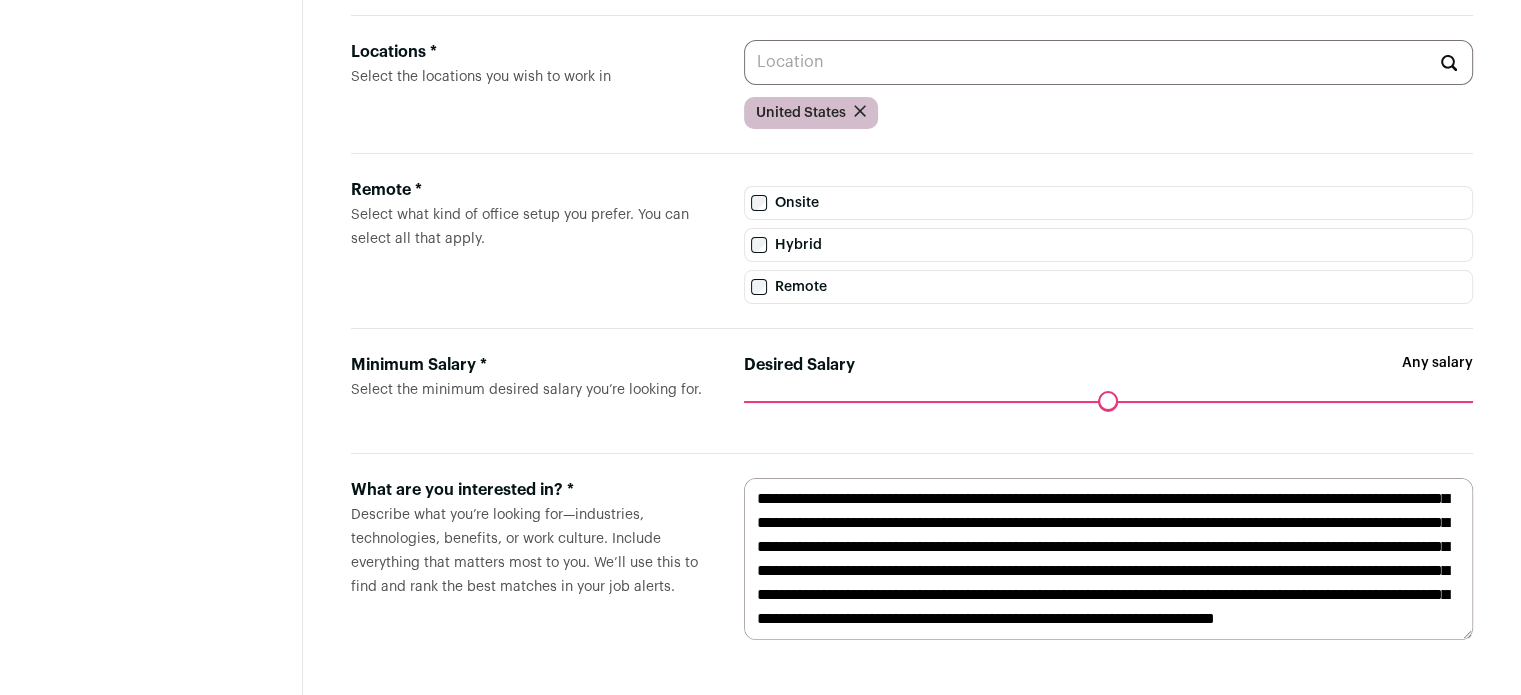 scroll, scrollTop: 96, scrollLeft: 0, axis: vertical 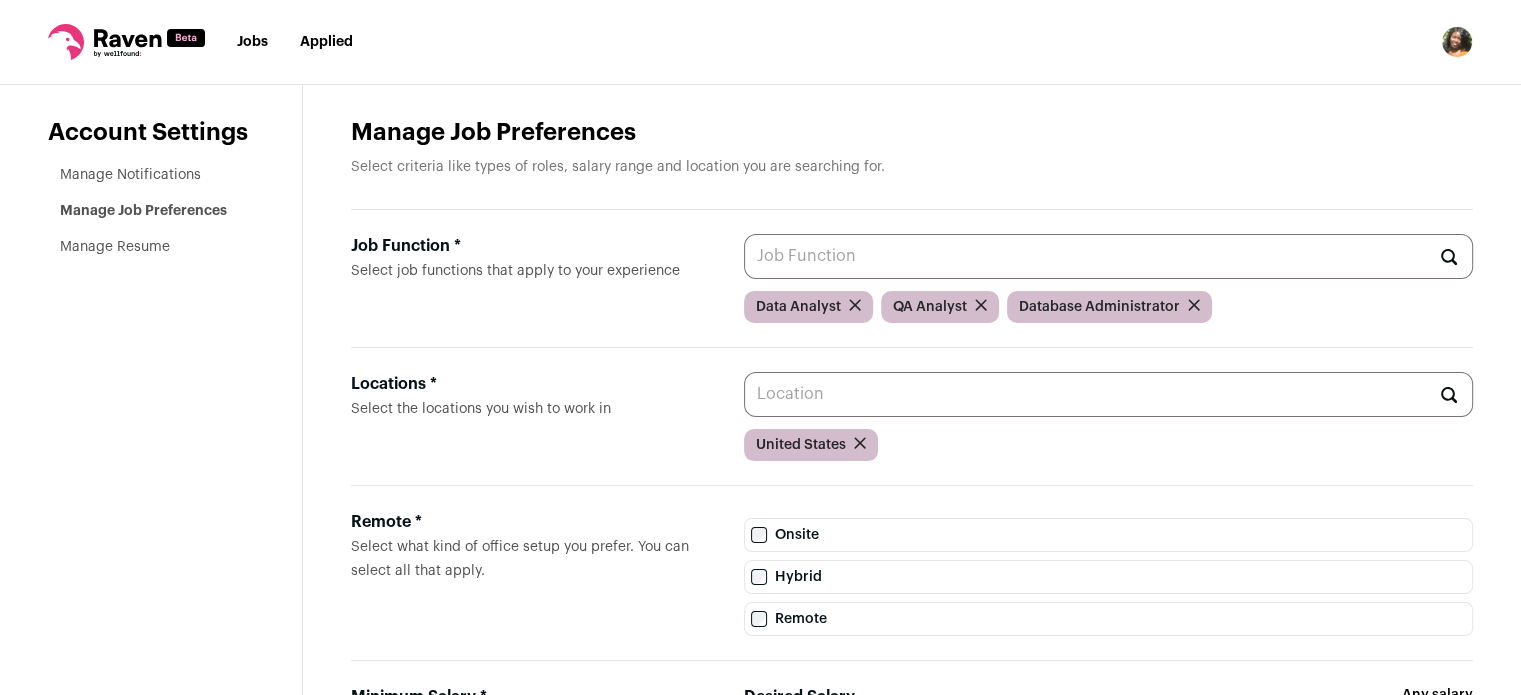 type on "**********" 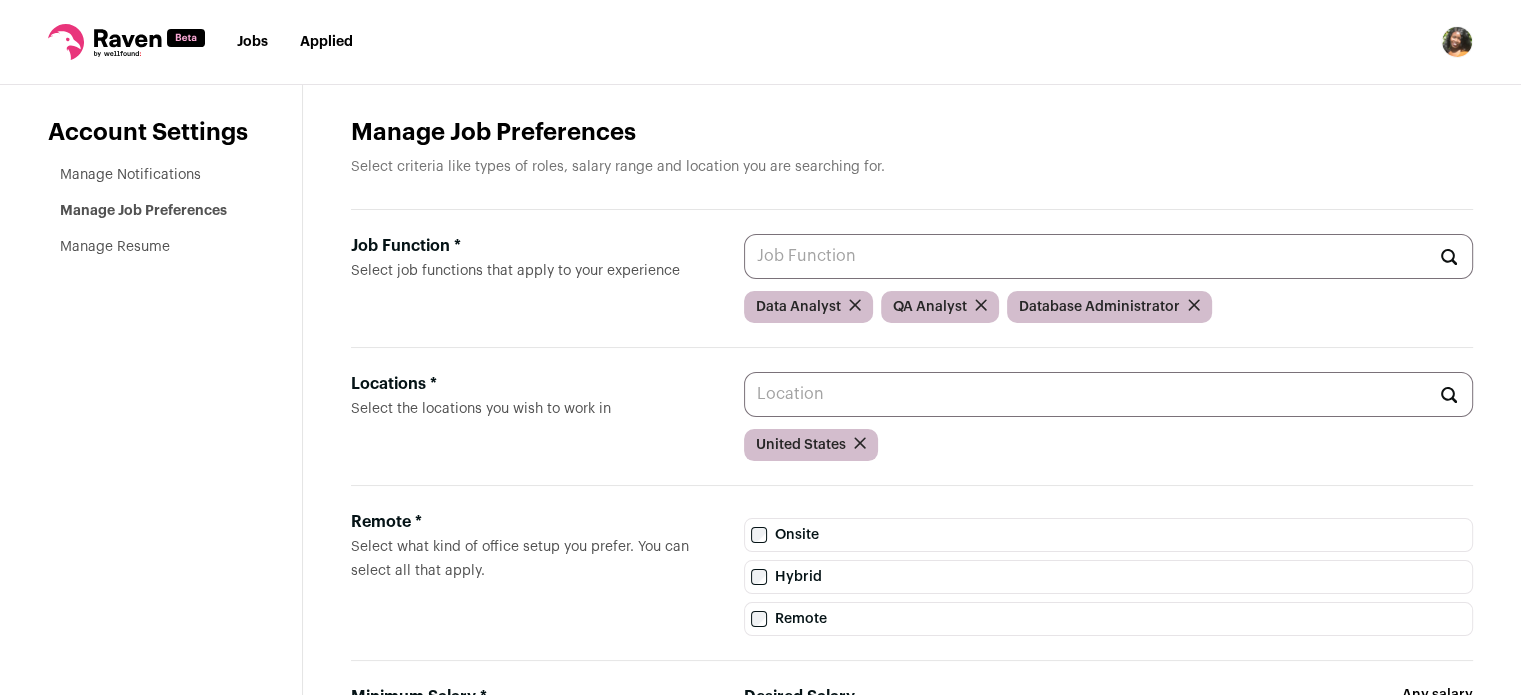 click on "Manage Resume" at bounding box center (115, 247) 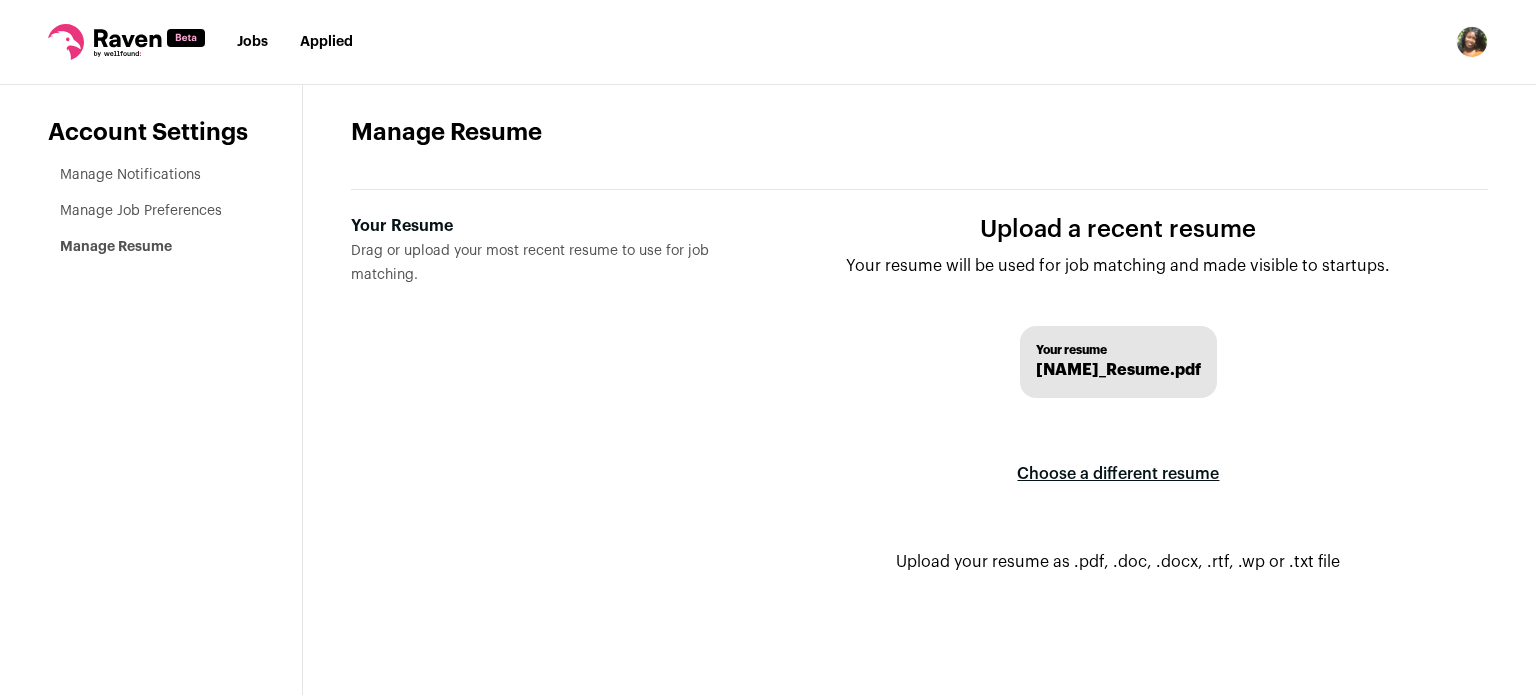 click on "Manage Notifications" at bounding box center [130, 175] 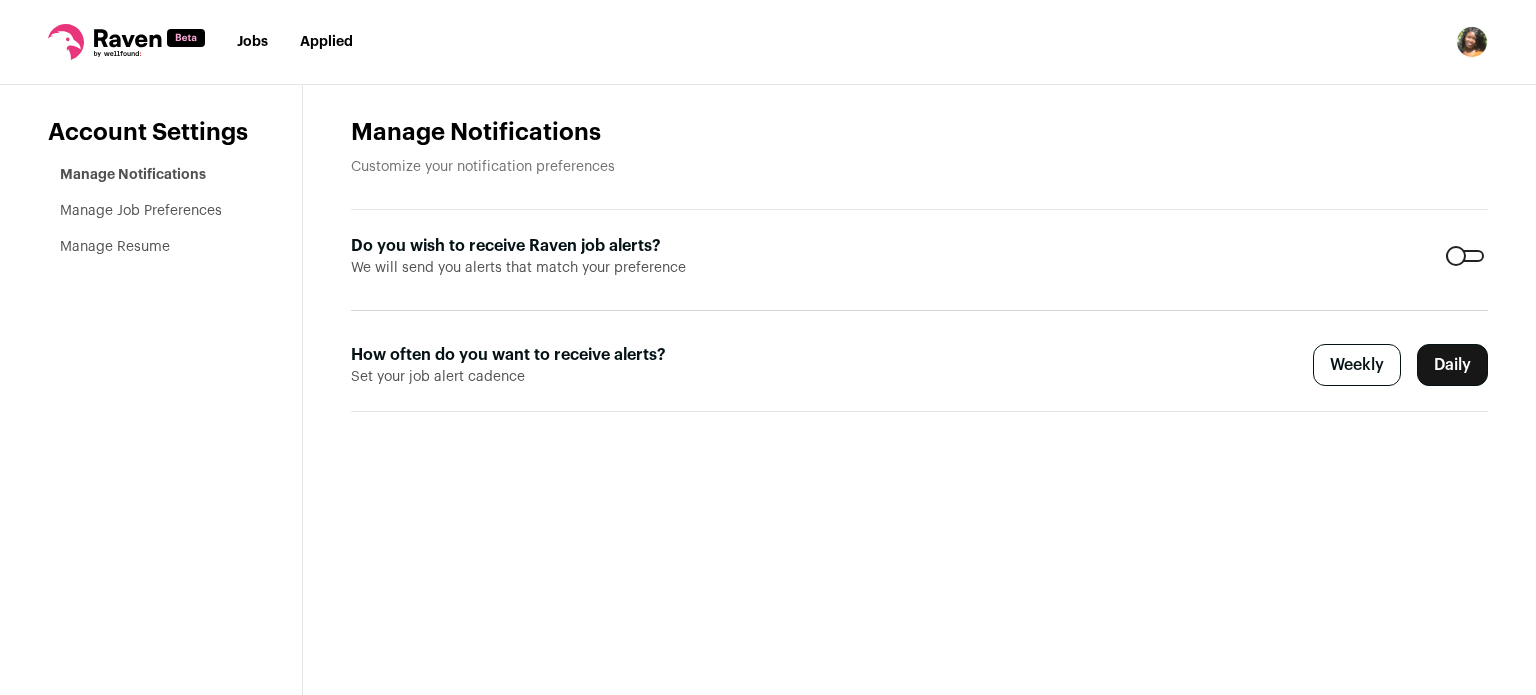 click on "Jobs
Applied
Settings
Notifications
Preferences
Resume
Subscription
FAQs
Logout" at bounding box center (768, 42) 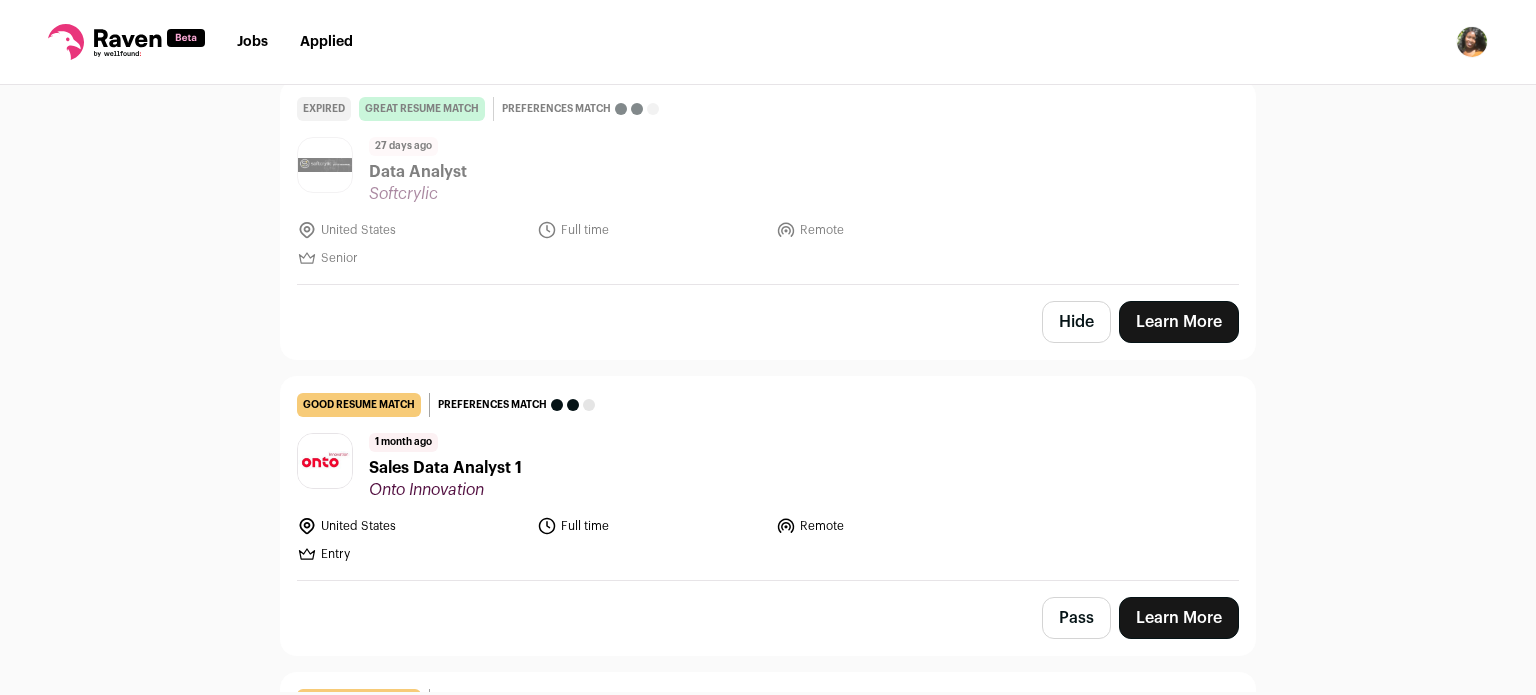 scroll, scrollTop: 780, scrollLeft: 0, axis: vertical 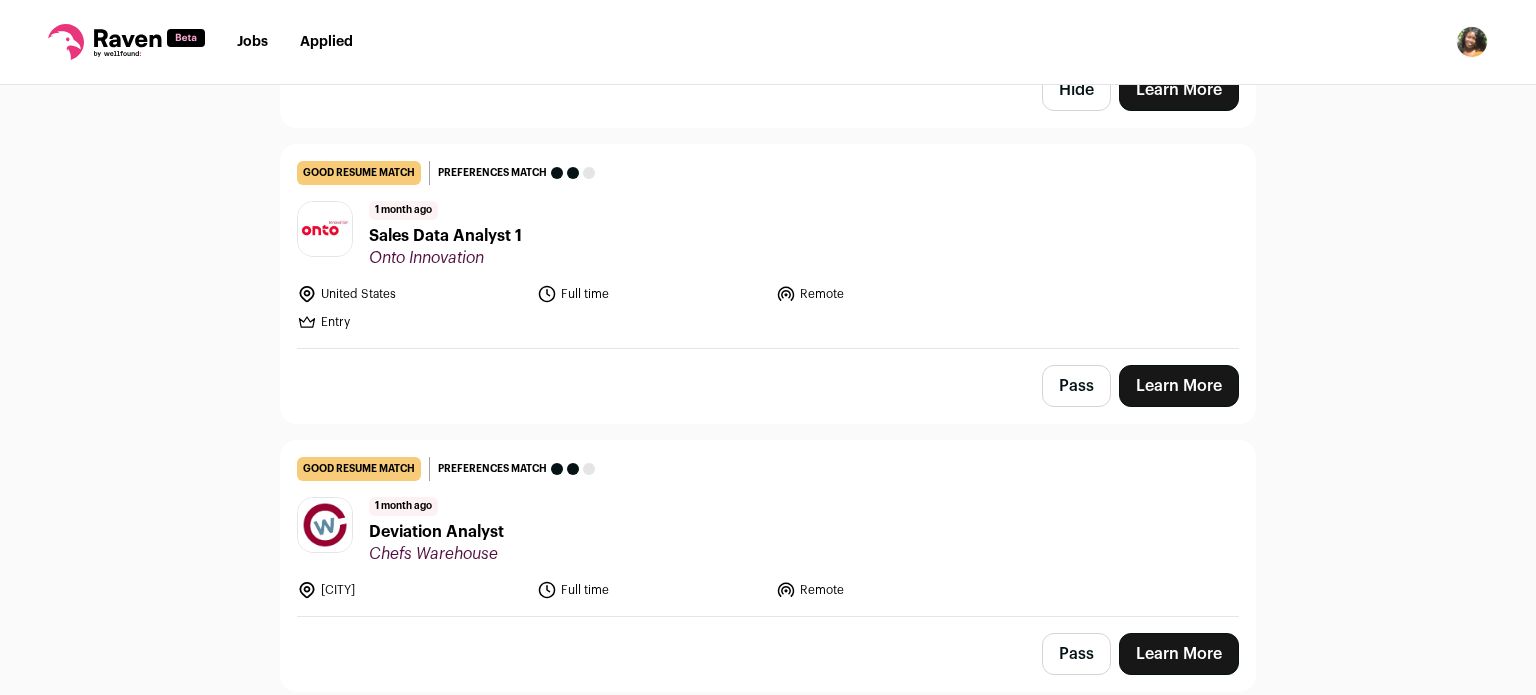 click on "Deviation Analyst" at bounding box center [436, 532] 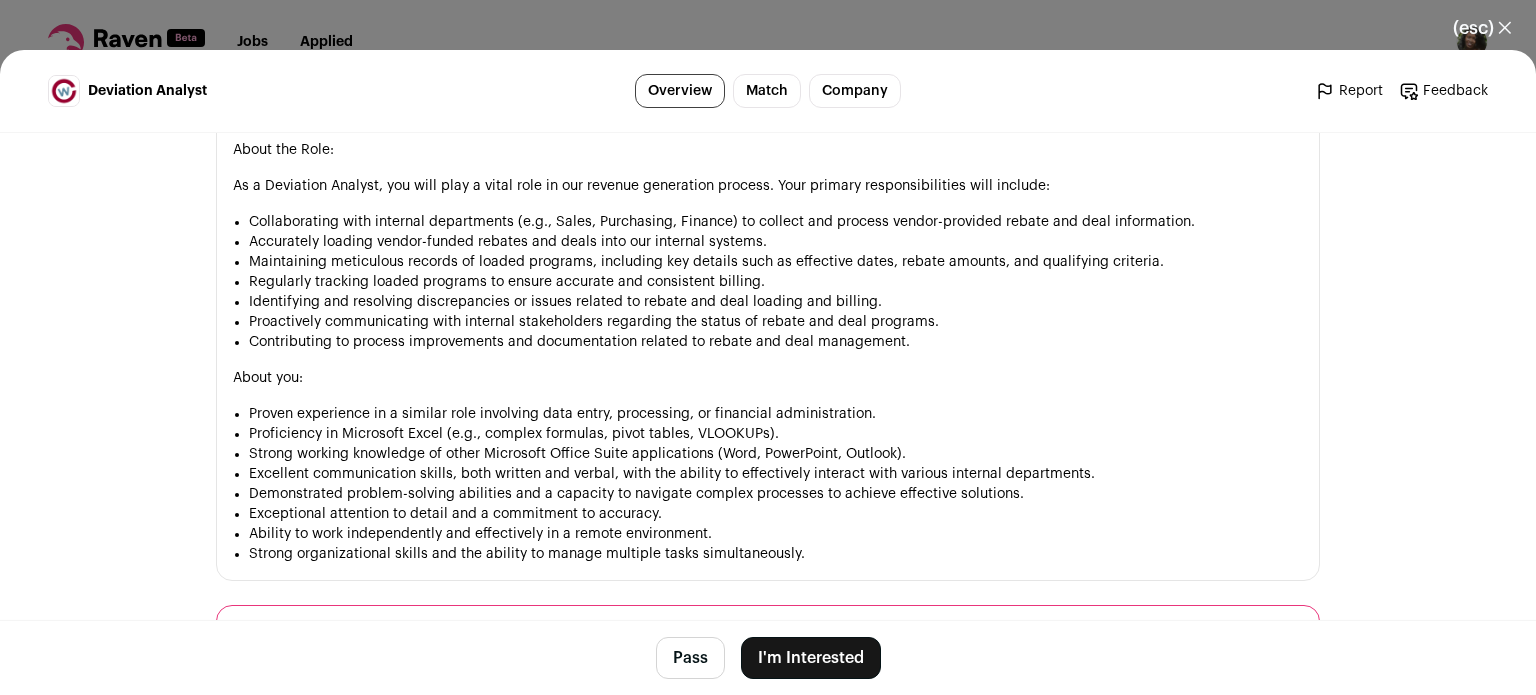 scroll, scrollTop: 1083, scrollLeft: 0, axis: vertical 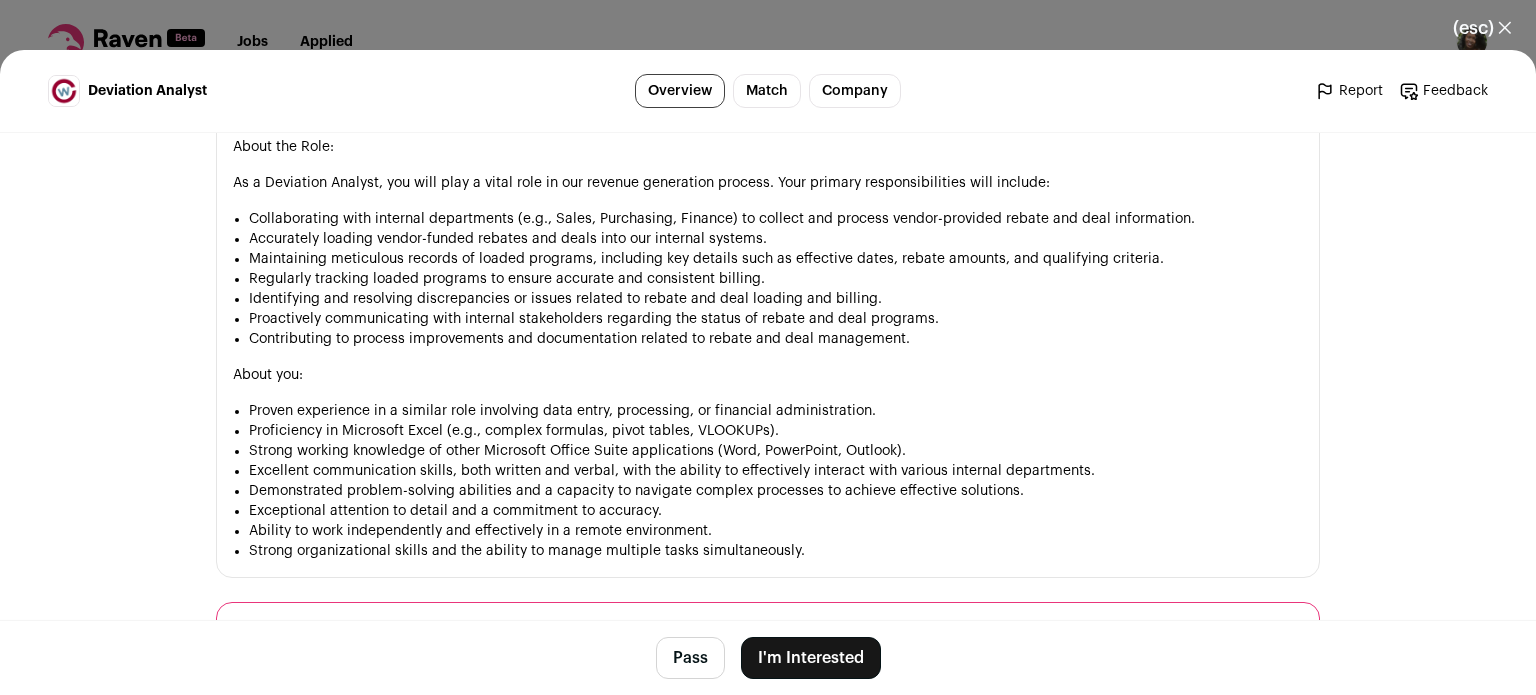 click on "(esc) ✕
Deviation Analyst
Overview
Match
Company
Report
Feedback
Report
Feedback
Chefs Warehouse
chefswarehouse.com
Tags" at bounding box center (768, 347) 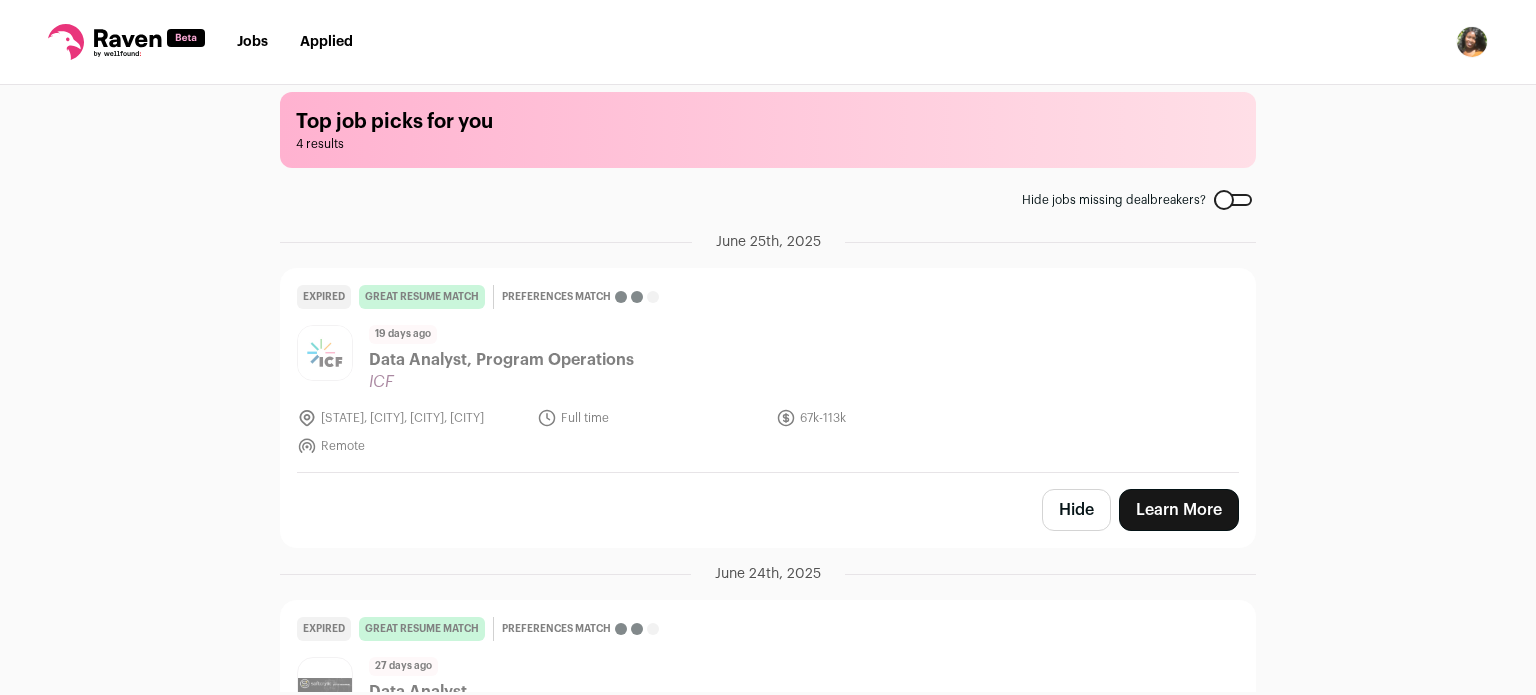 scroll, scrollTop: 0, scrollLeft: 0, axis: both 